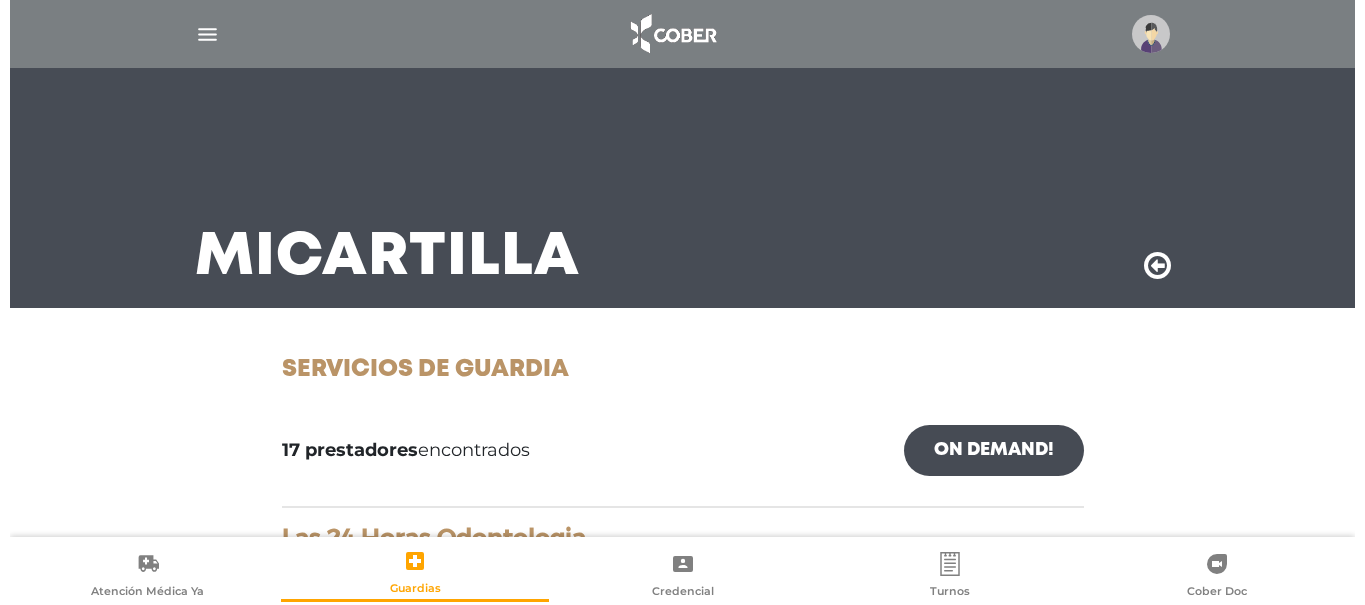 scroll, scrollTop: 4102, scrollLeft: 0, axis: vertical 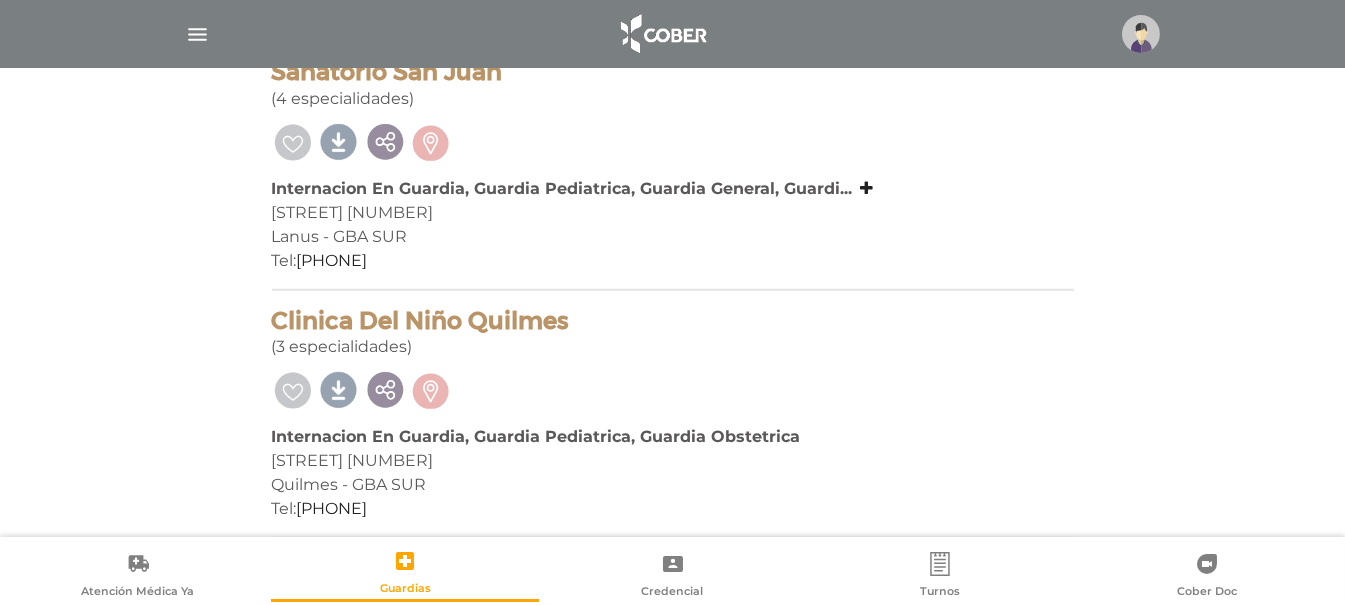 click at bounding box center [1141, 34] 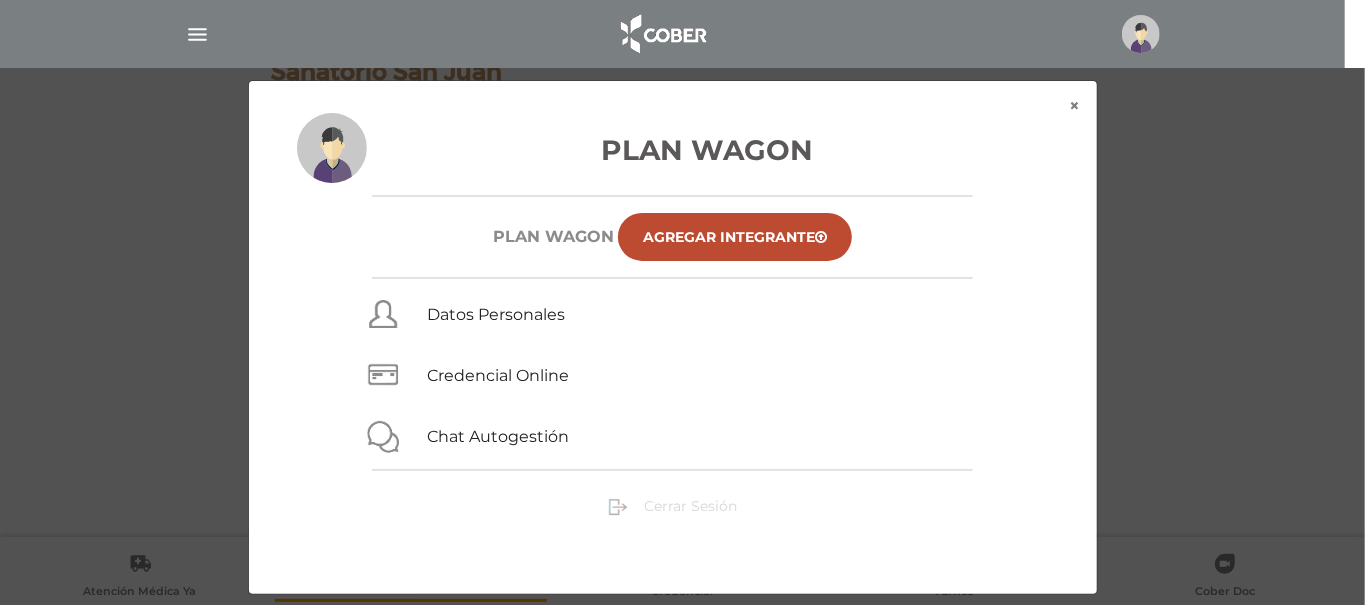 click on "Cerrar Sesión" at bounding box center [690, 506] 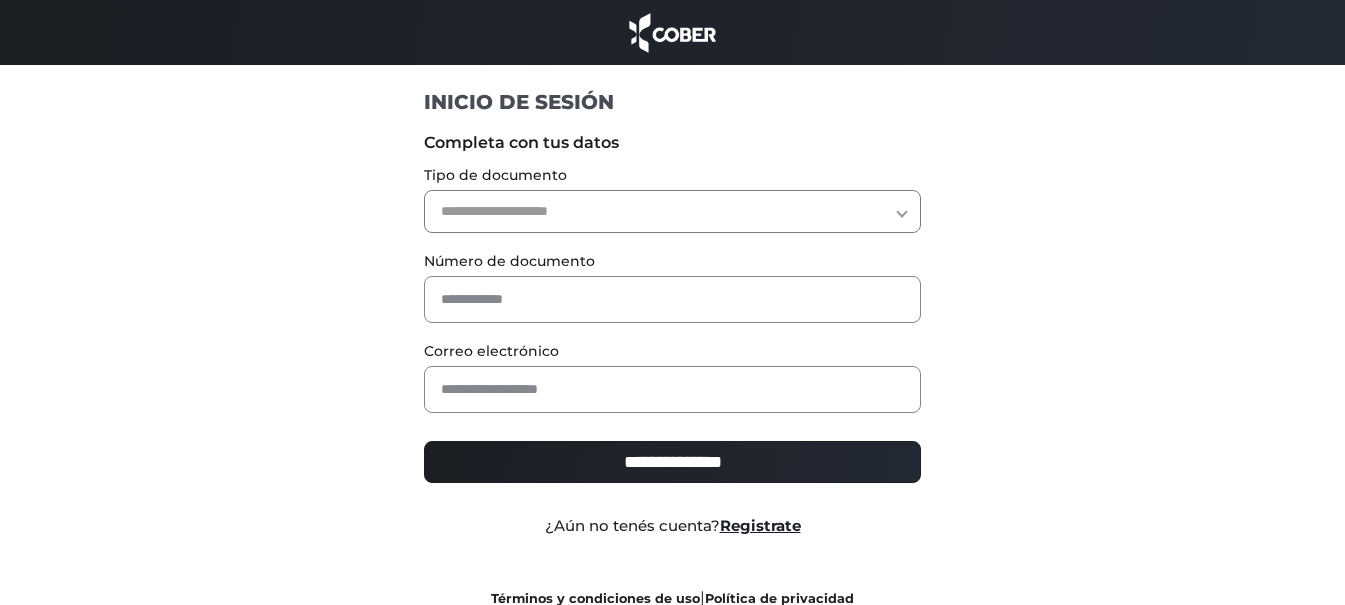 scroll, scrollTop: 0, scrollLeft: 0, axis: both 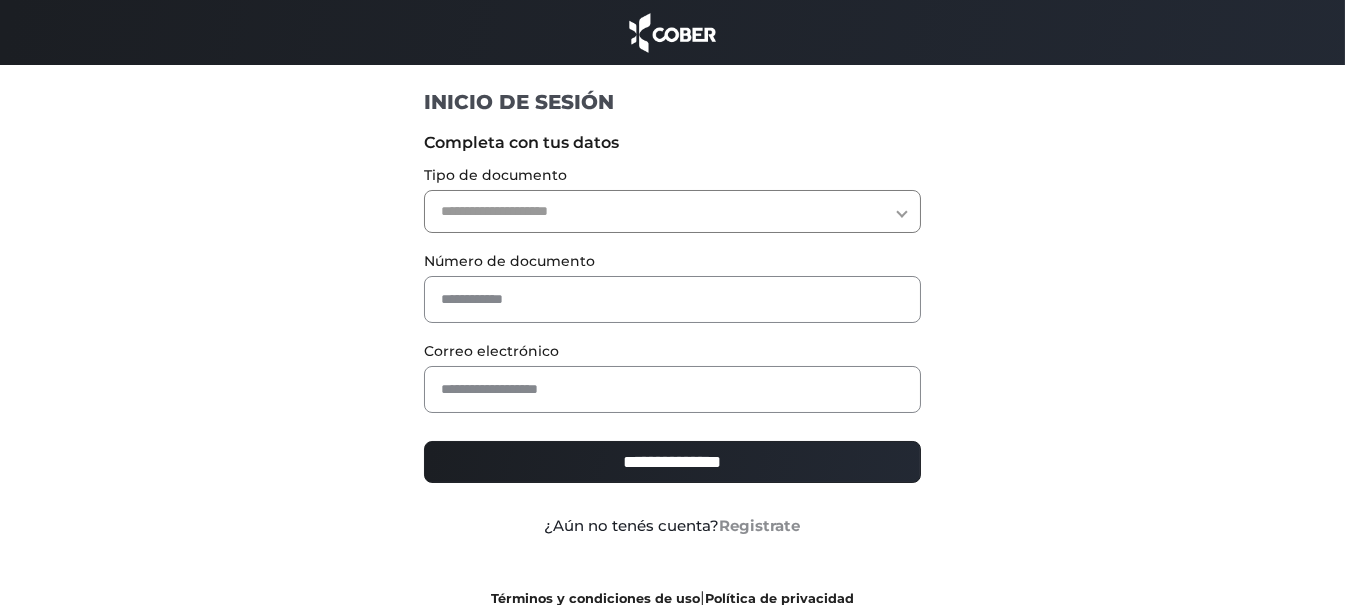 click on "Registrate" at bounding box center (760, 525) 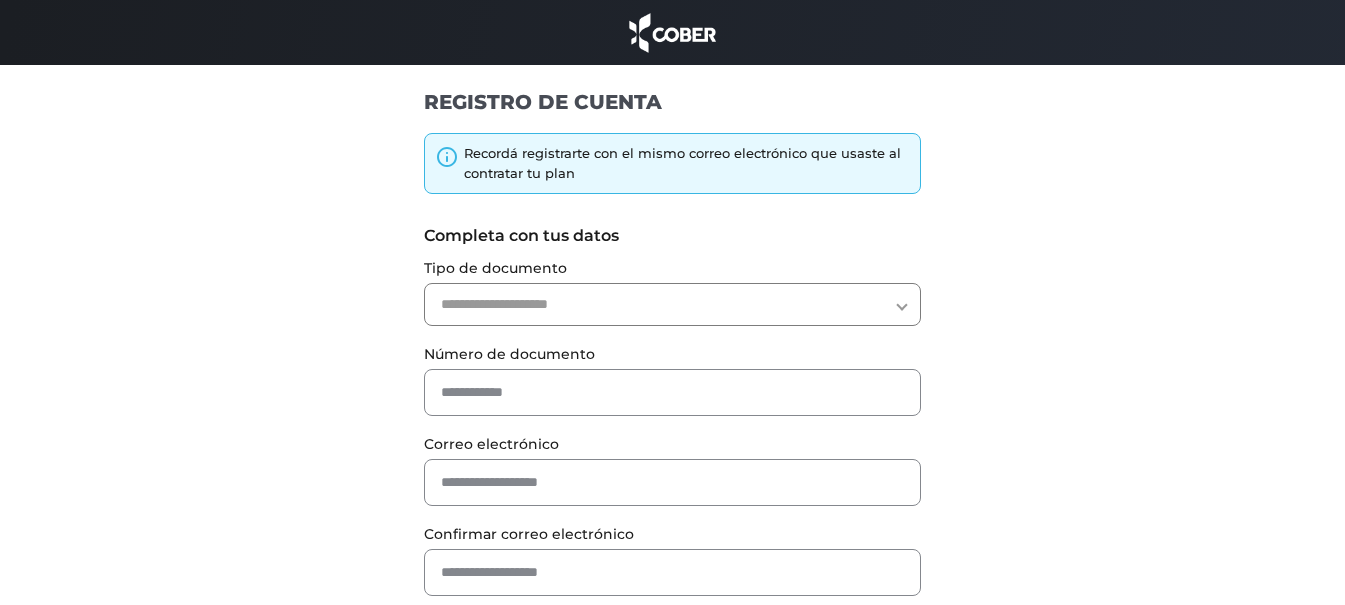 scroll, scrollTop: 0, scrollLeft: 0, axis: both 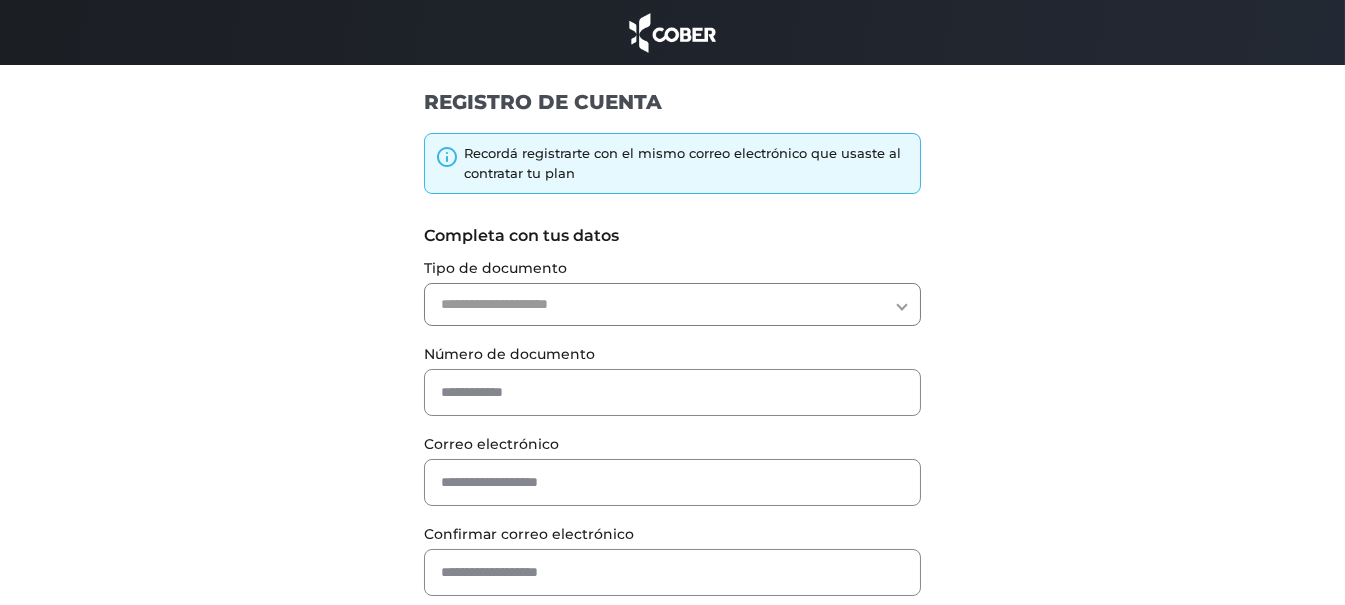 click on "**********" at bounding box center [672, 304] 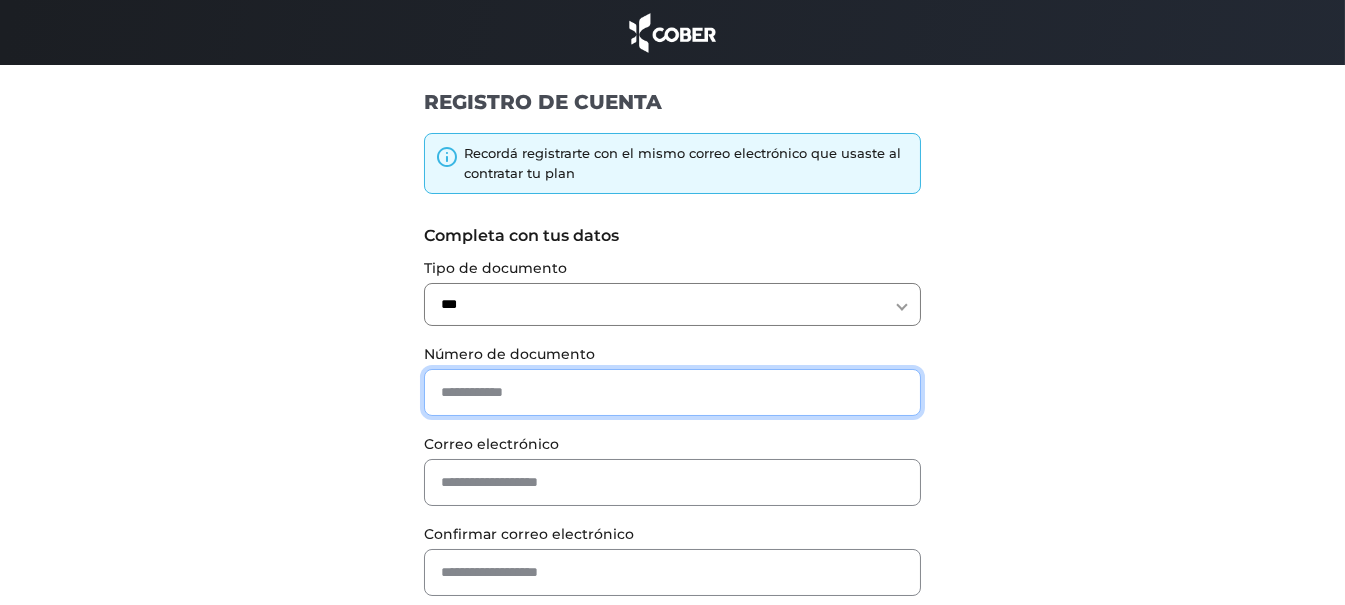 click at bounding box center (672, 392) 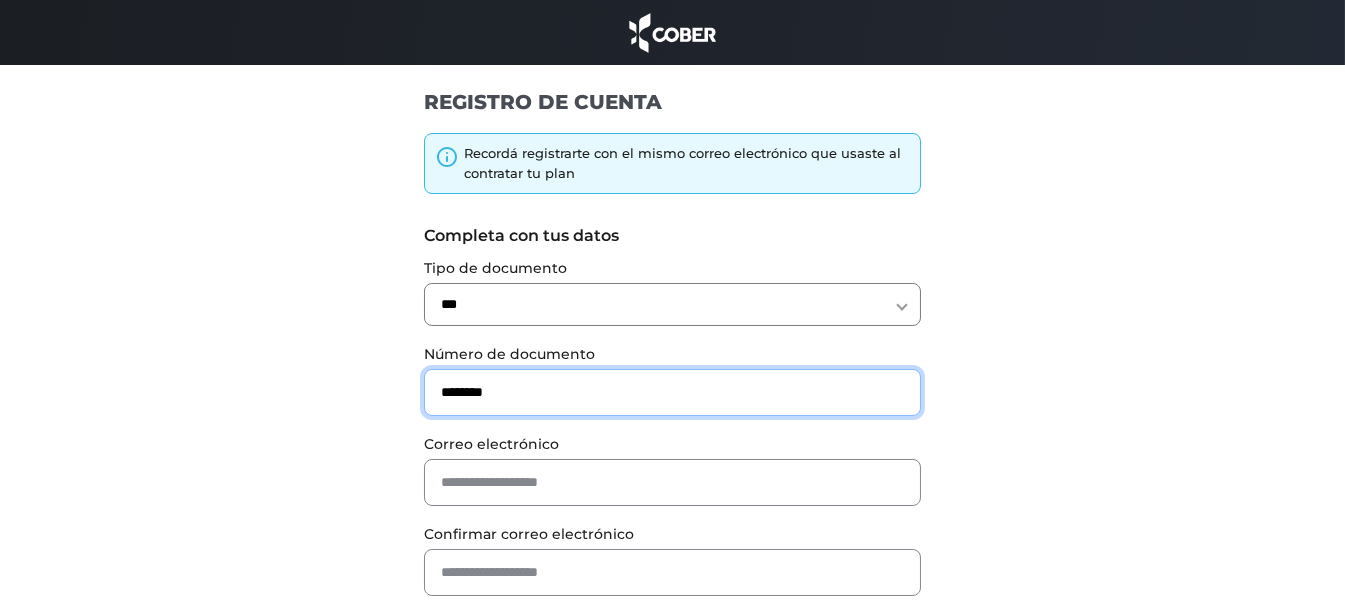 type on "********" 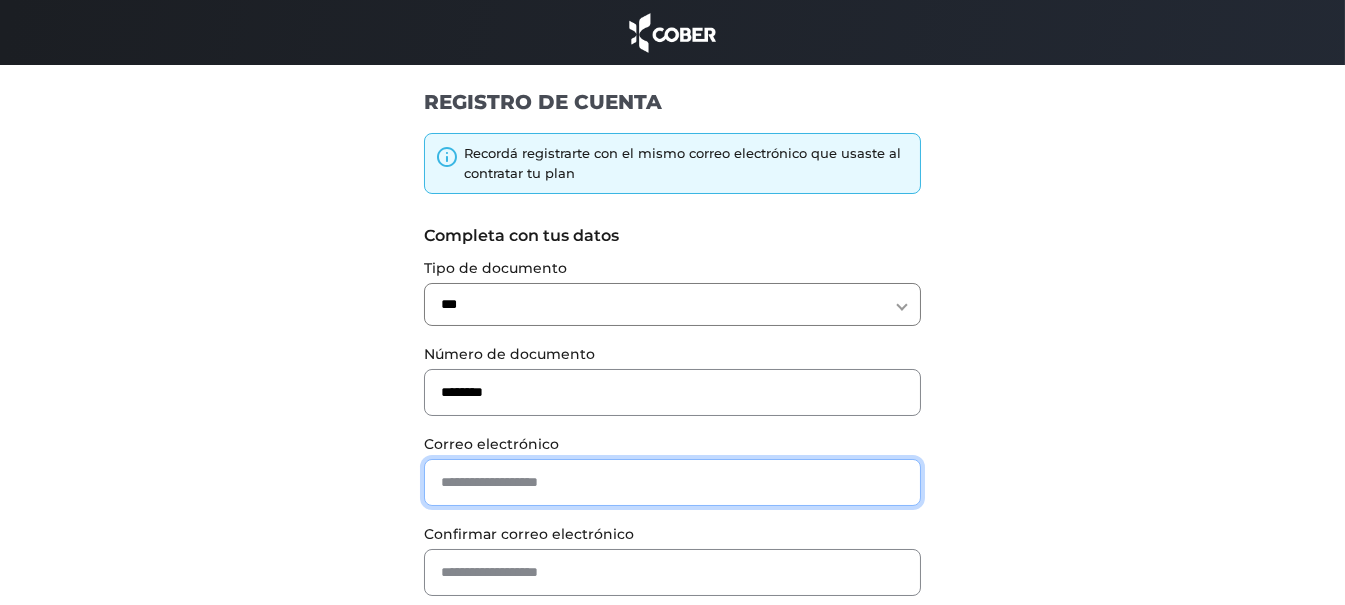 click at bounding box center (672, 482) 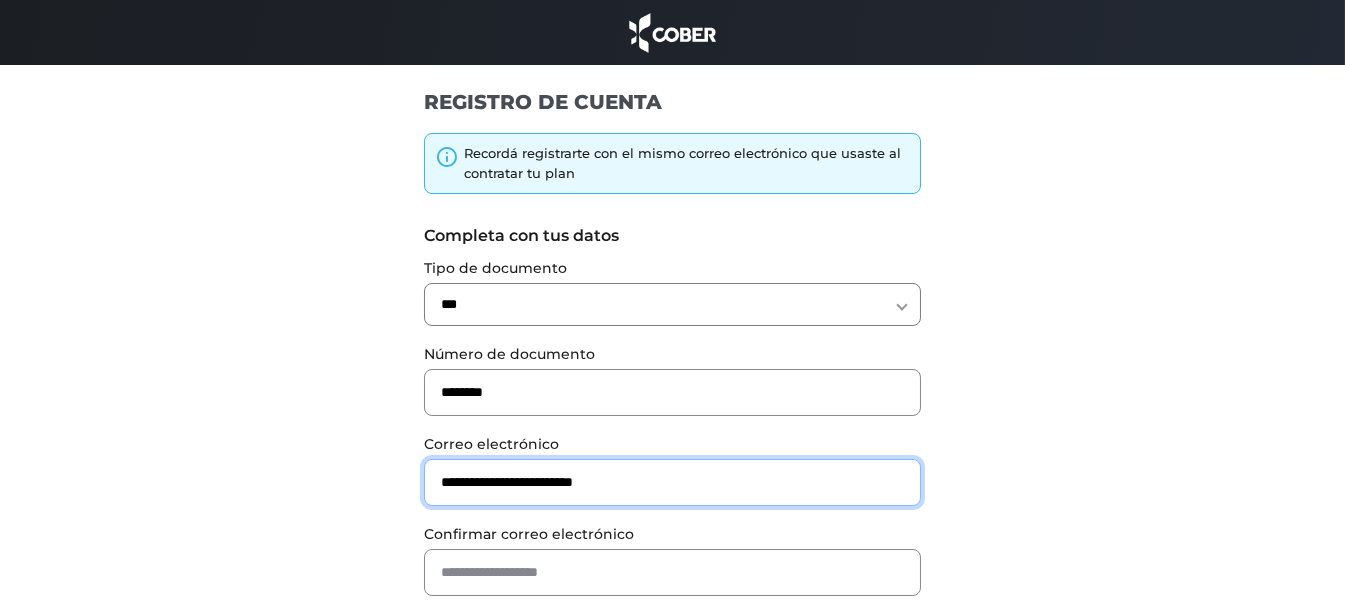 click on "**********" at bounding box center (672, 482) 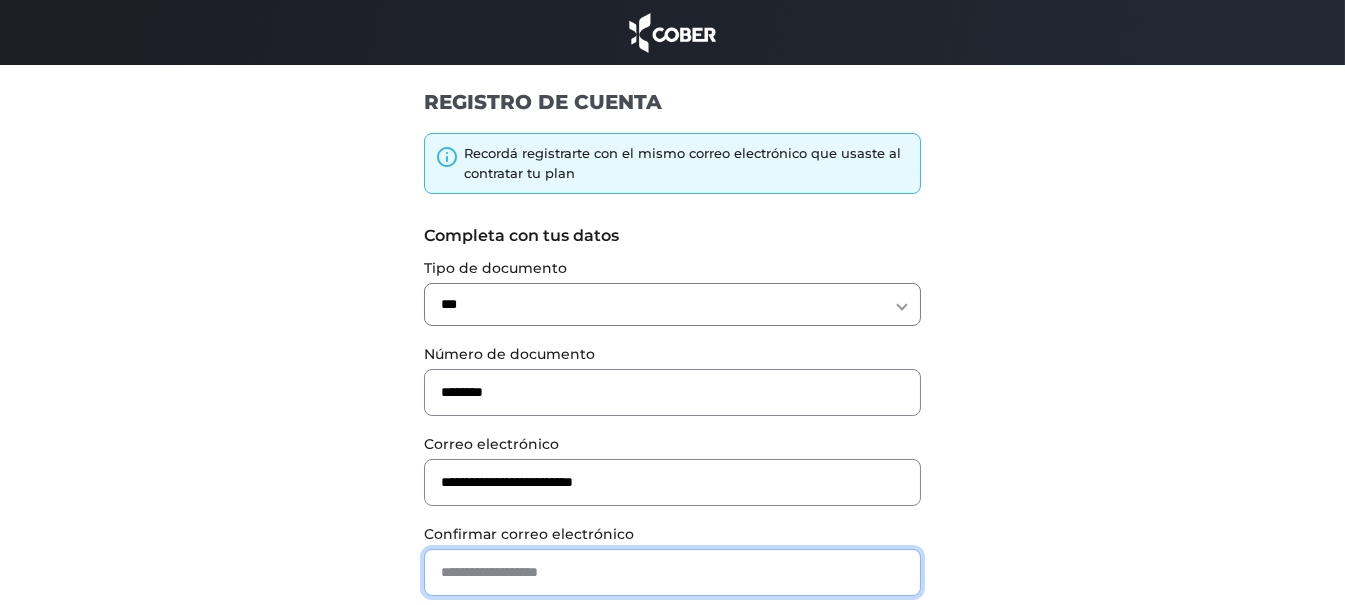 click at bounding box center (672, 572) 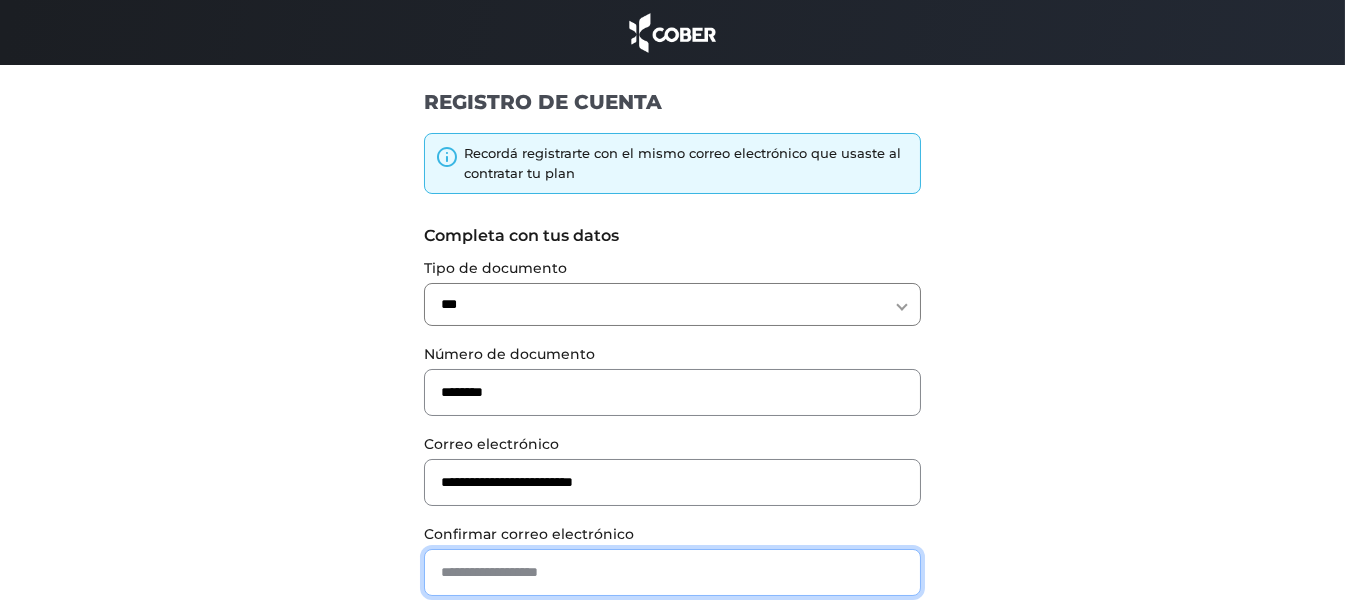 paste on "**********" 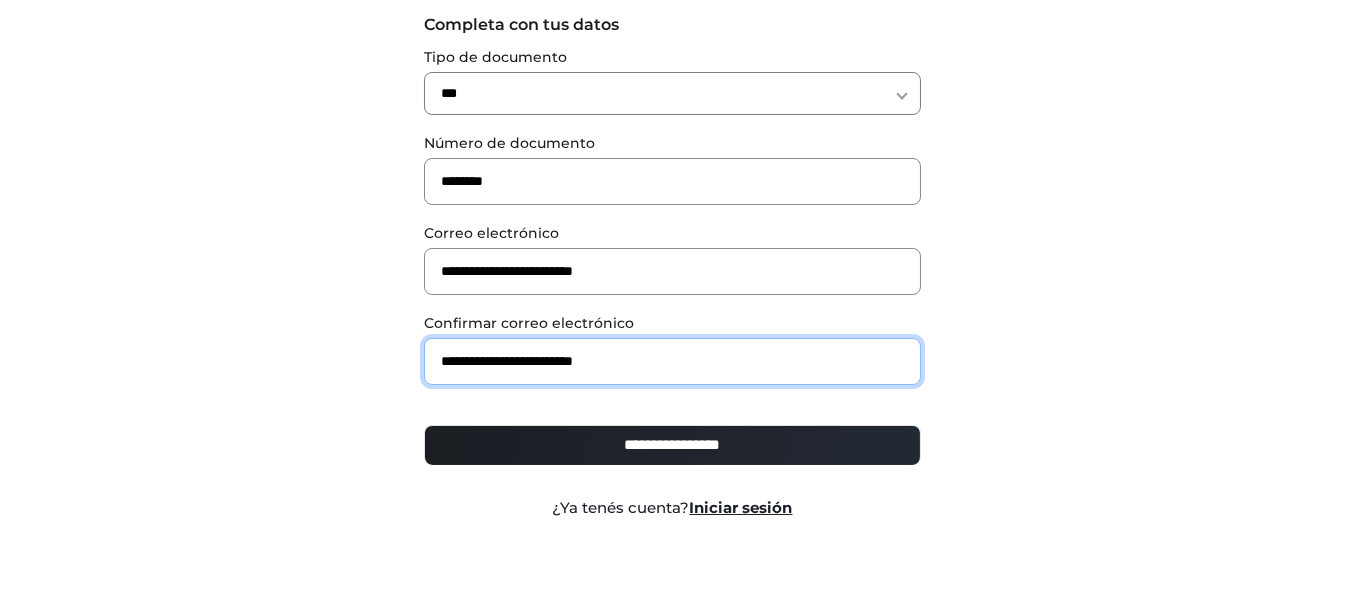 scroll, scrollTop: 213, scrollLeft: 0, axis: vertical 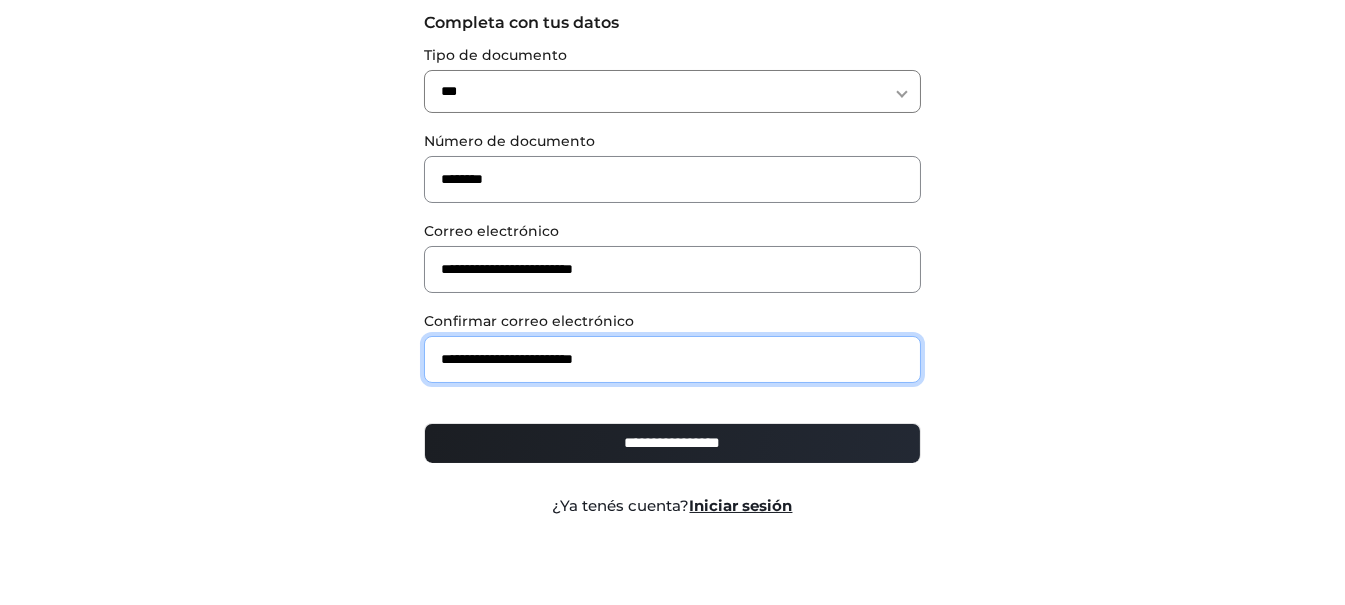type on "**********" 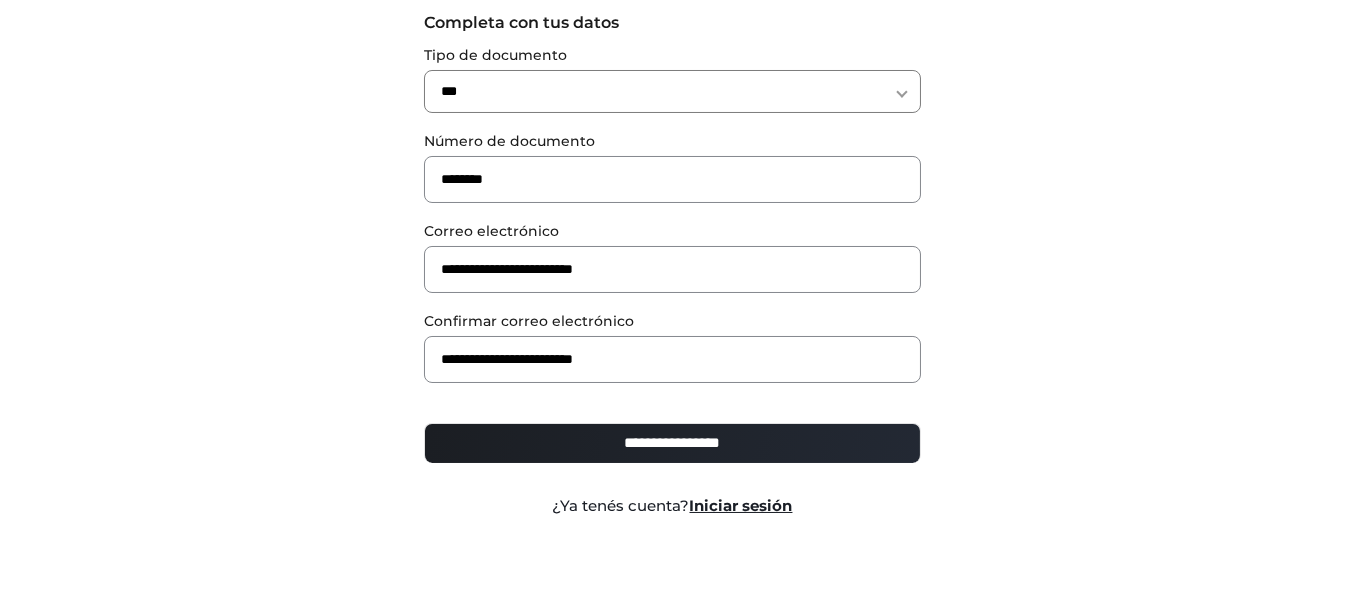 click on "**********" at bounding box center (672, 443) 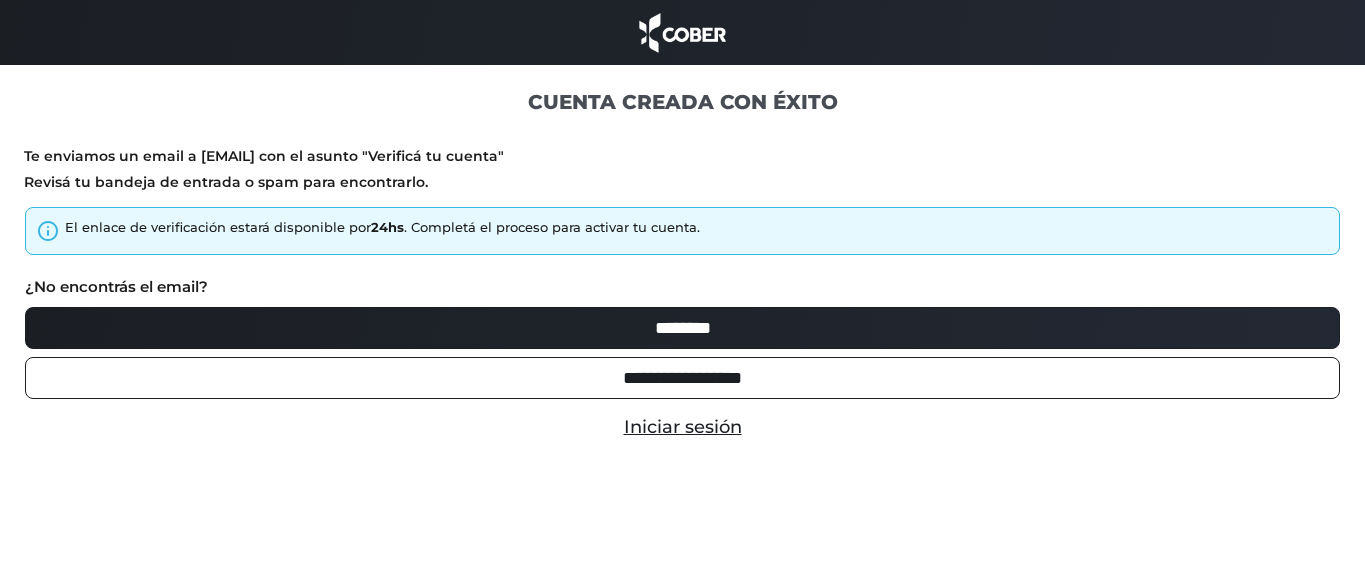 scroll, scrollTop: 0, scrollLeft: 0, axis: both 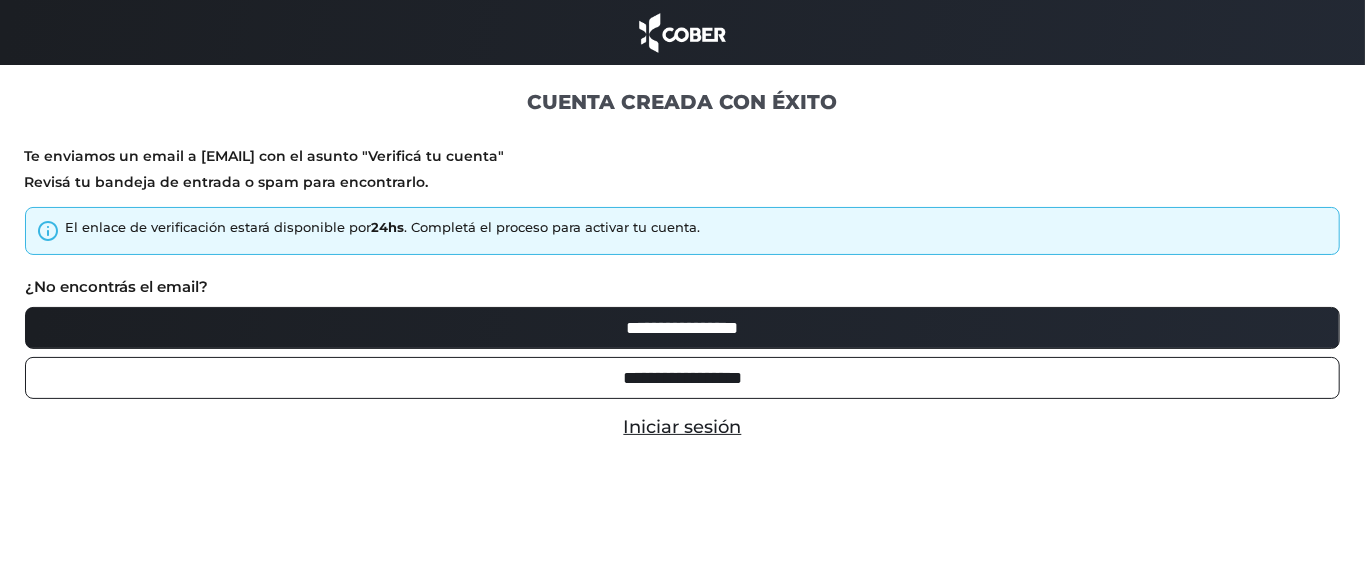 type on "********" 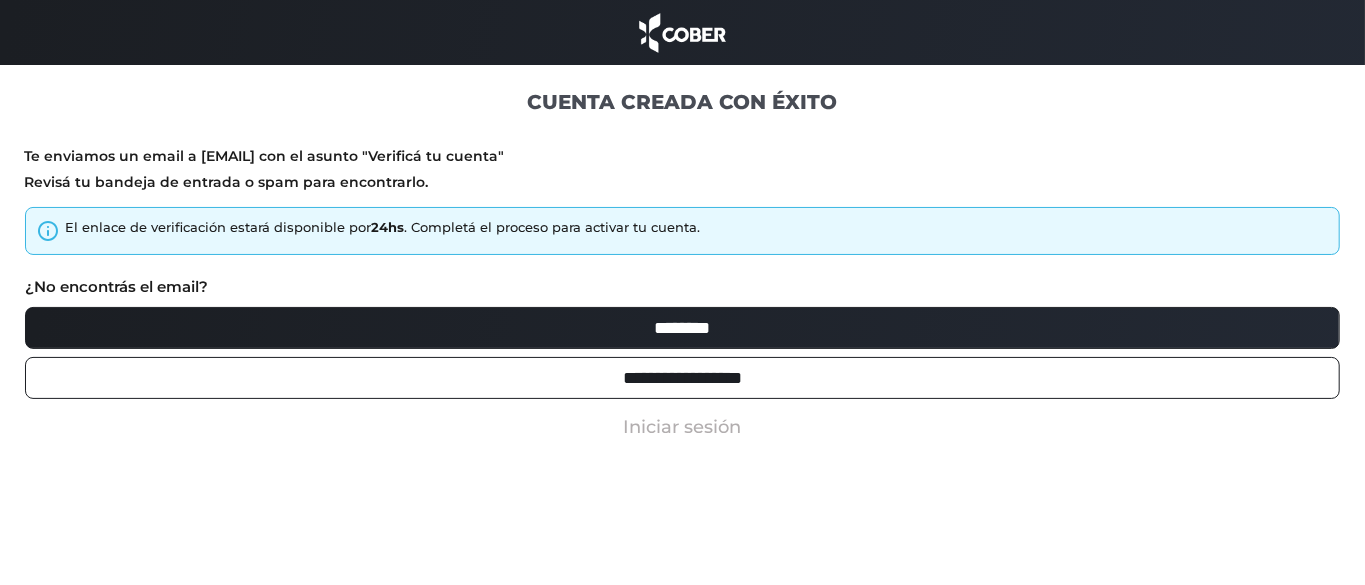 click on "Iniciar sesión" at bounding box center [683, 427] 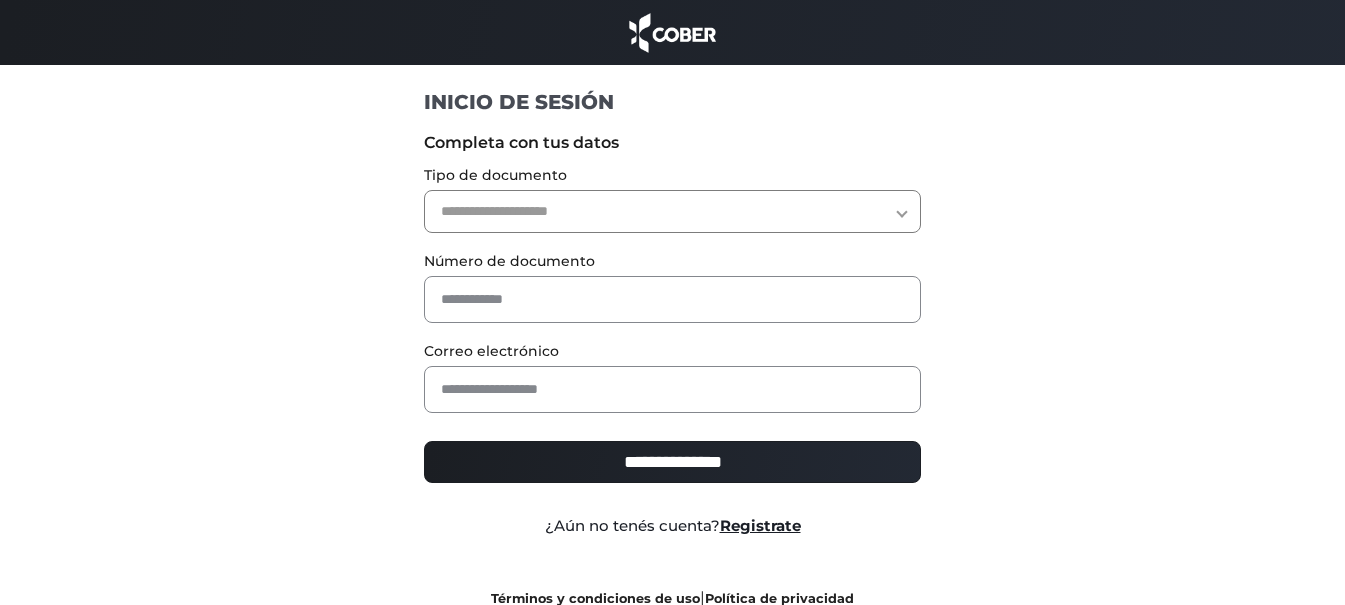 scroll, scrollTop: 0, scrollLeft: 0, axis: both 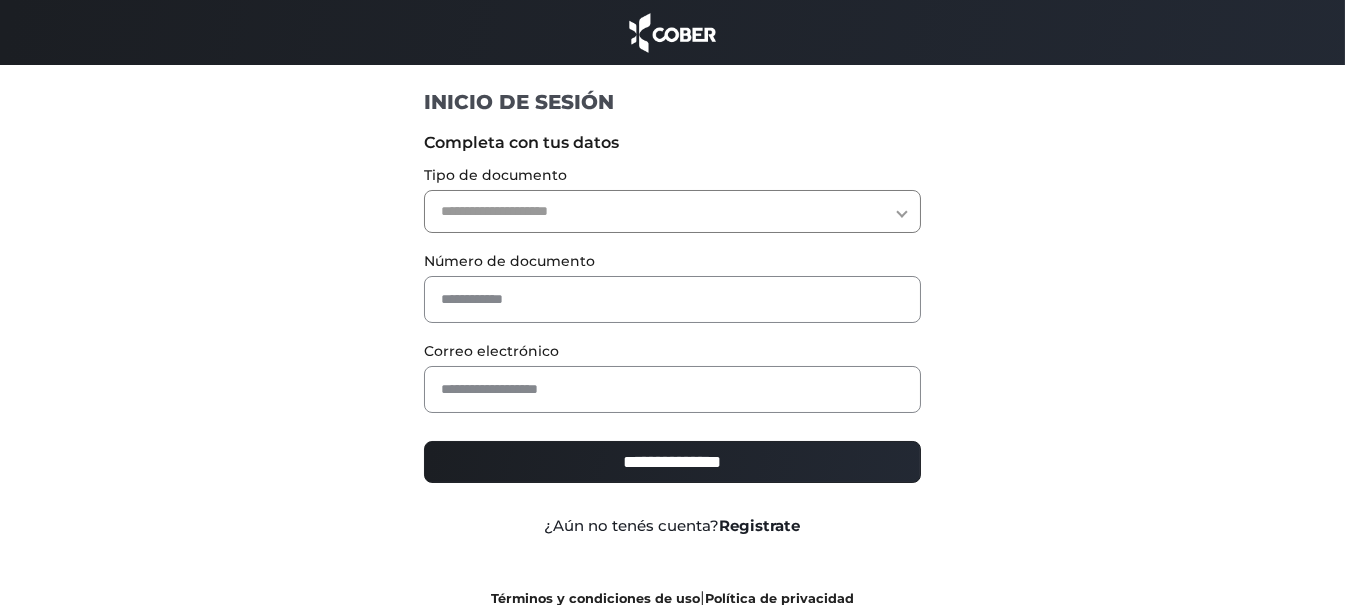 click on "Registrate" at bounding box center [760, 525] 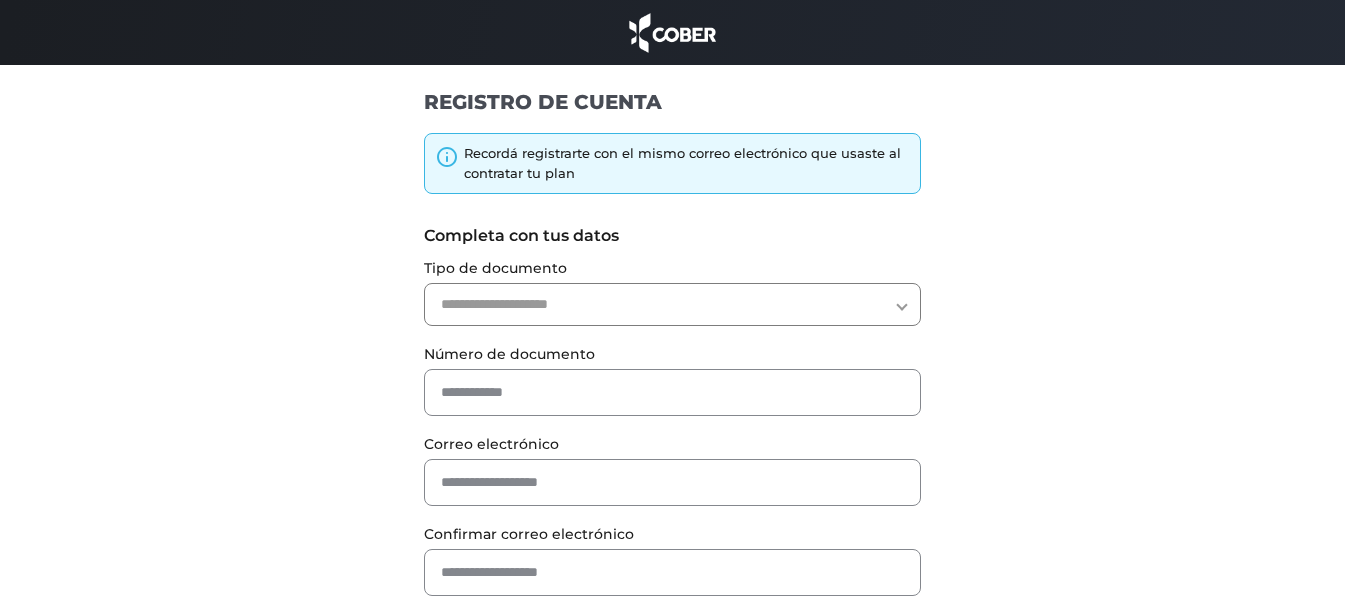 scroll, scrollTop: 0, scrollLeft: 0, axis: both 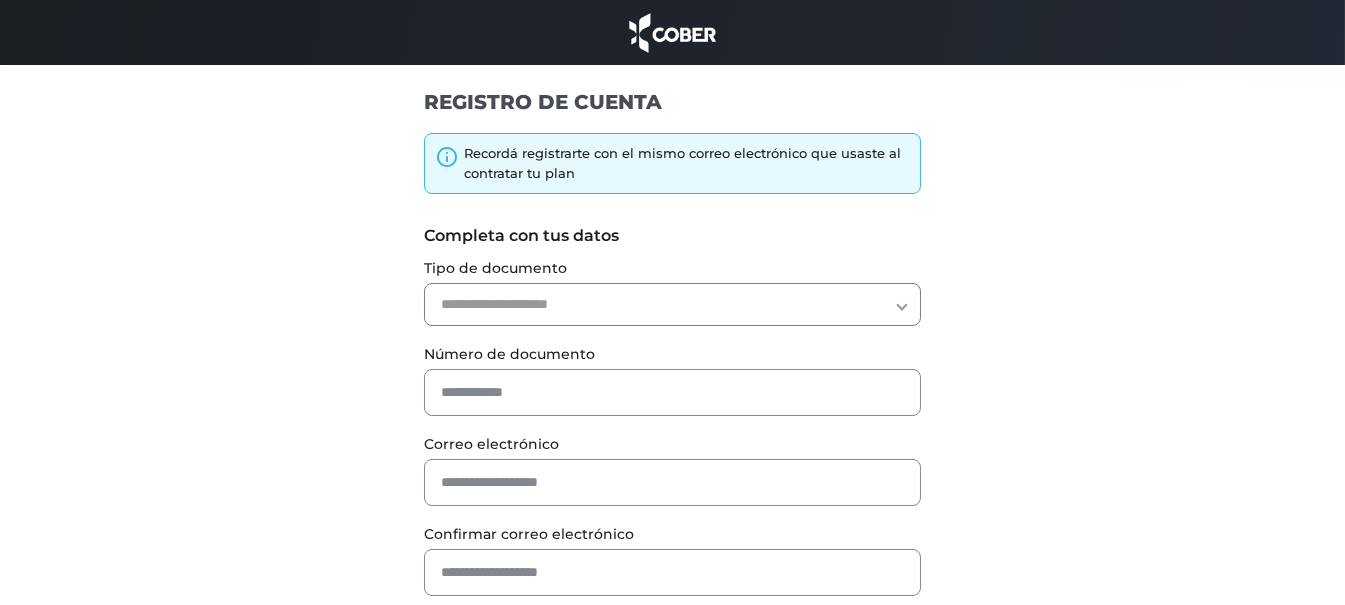 click on "**********" at bounding box center [672, 304] 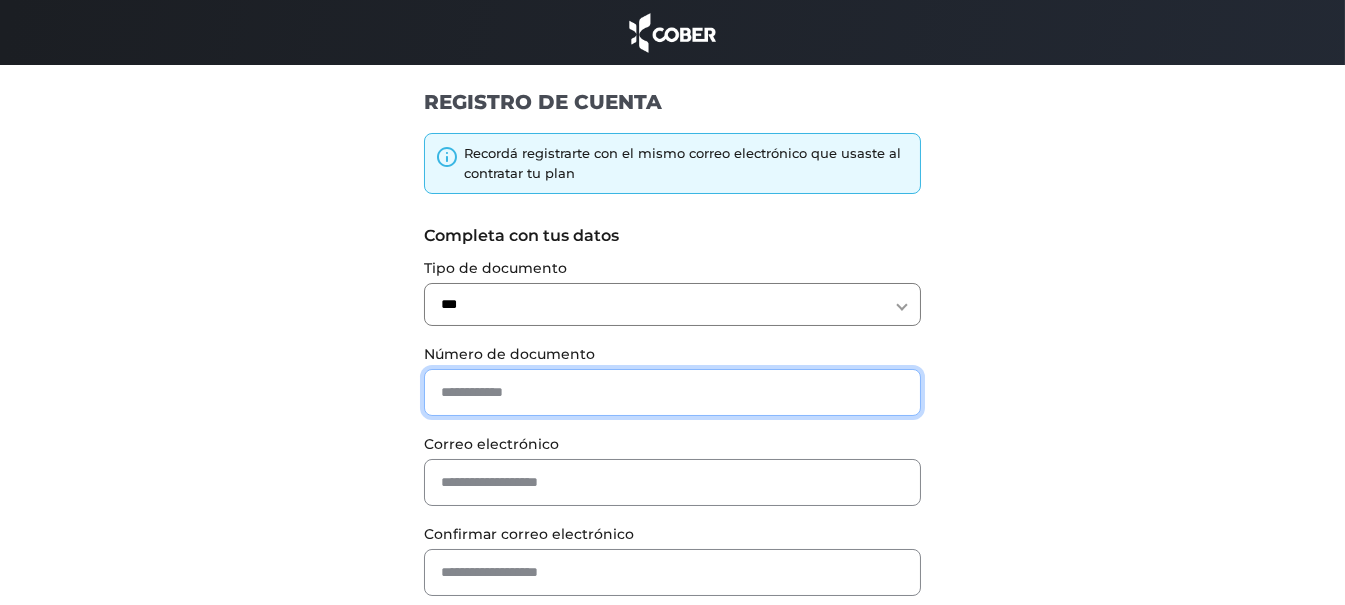 click at bounding box center (672, 392) 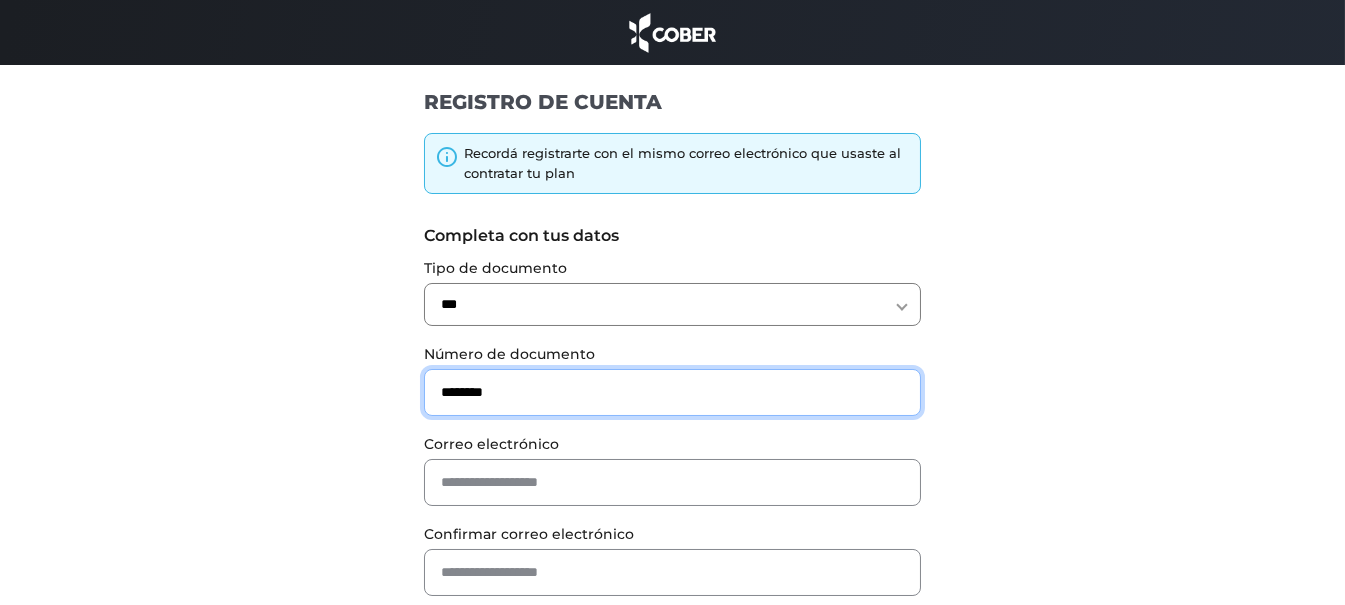 type on "********" 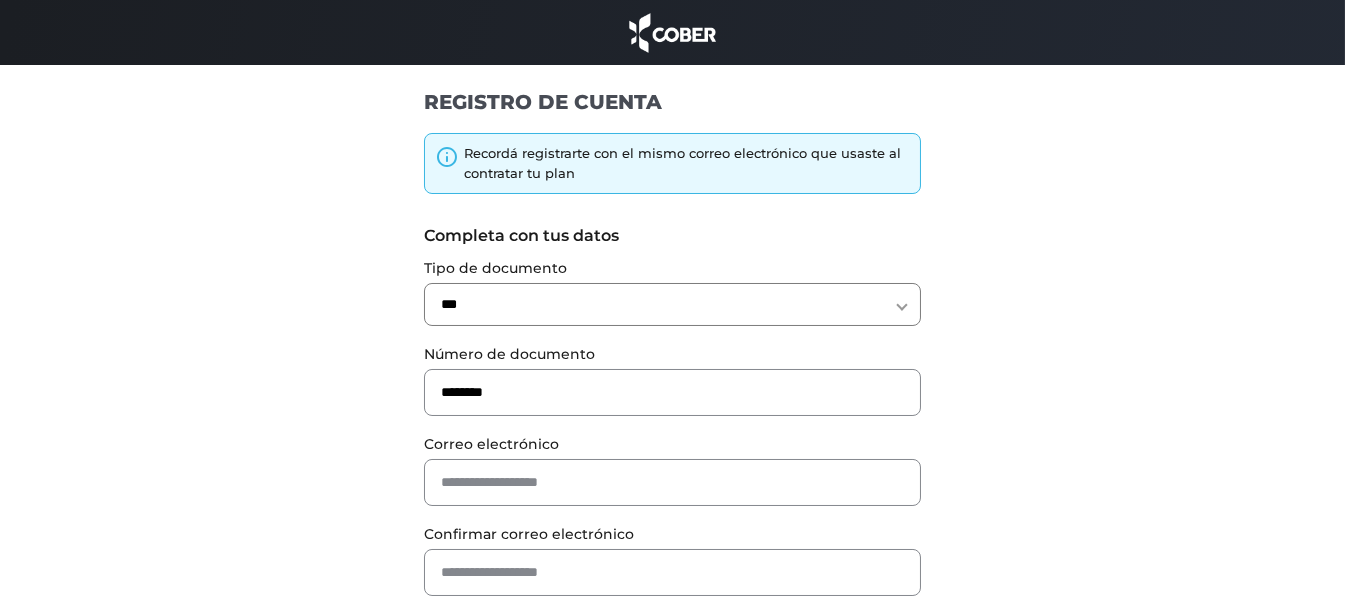 click on "Correo electrónico" at bounding box center [672, 444] 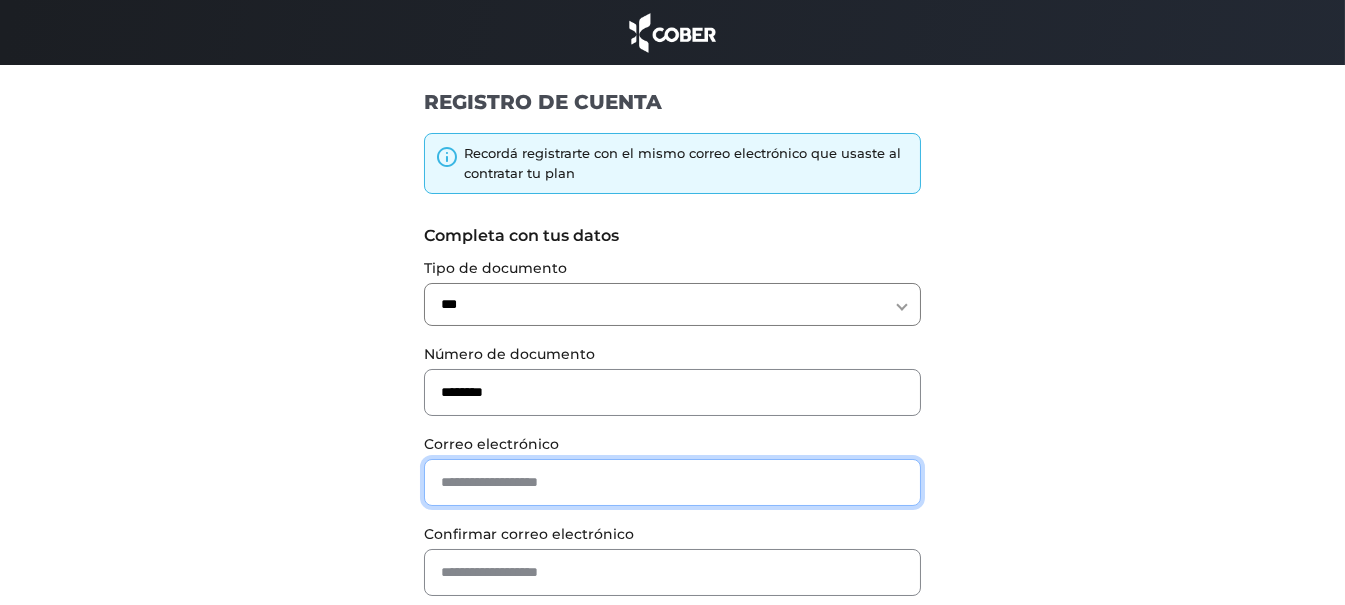 click at bounding box center (672, 482) 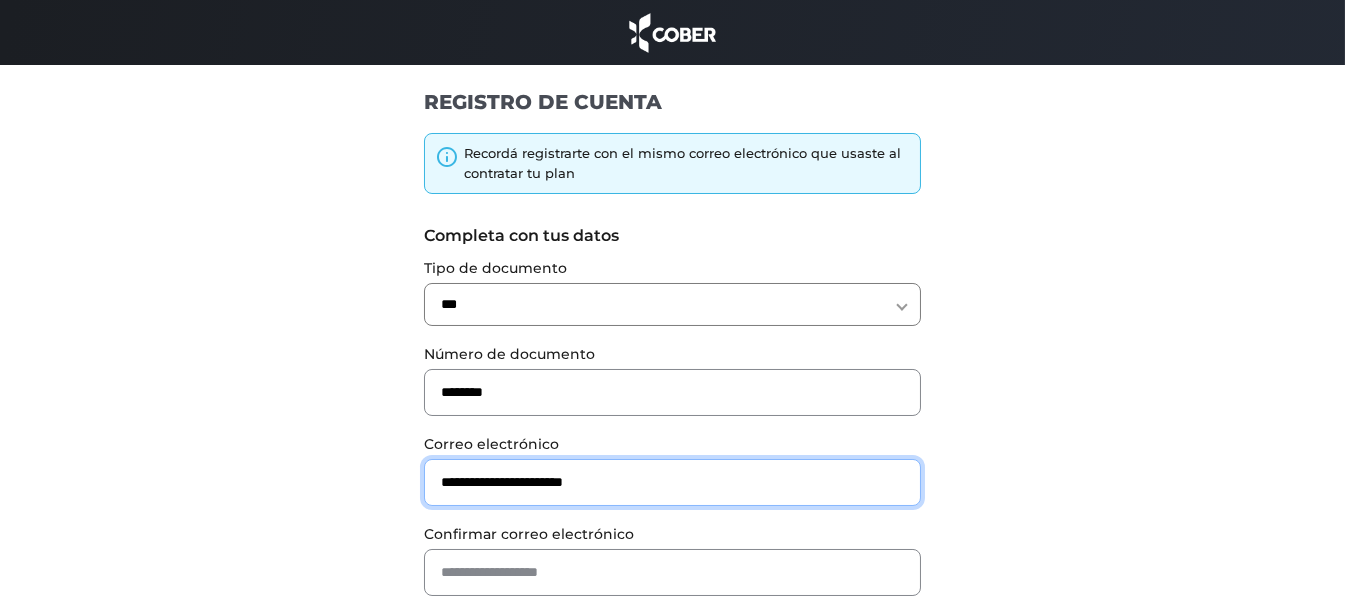 type on "**********" 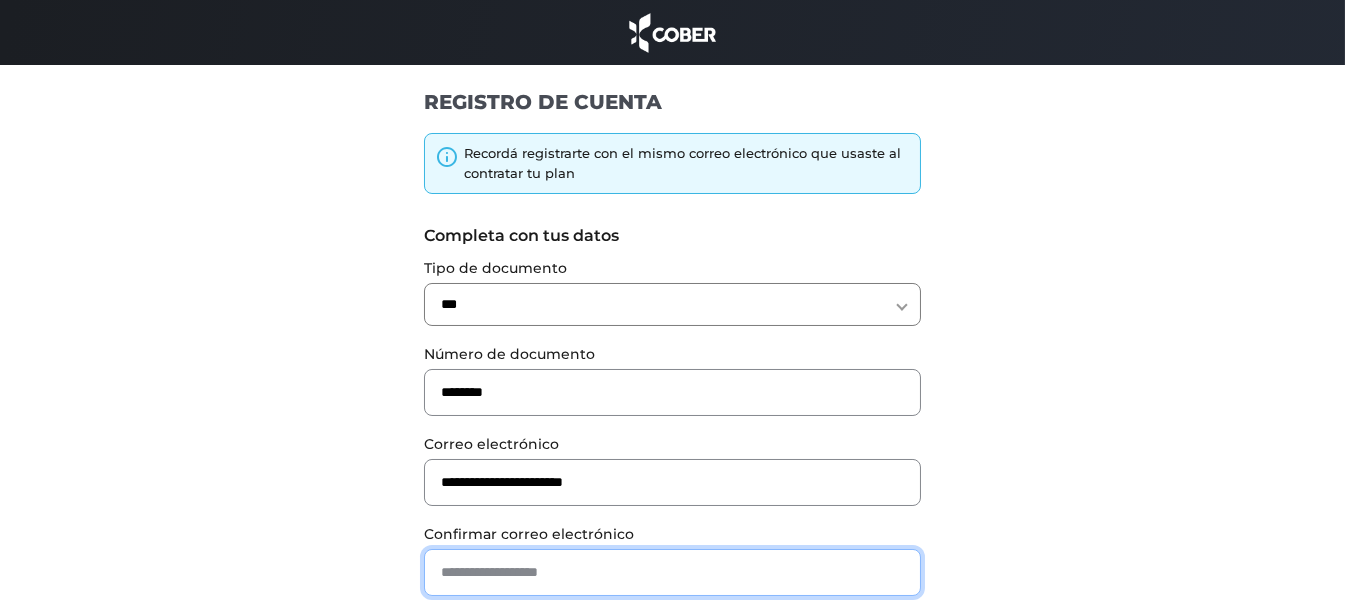 click at bounding box center (672, 572) 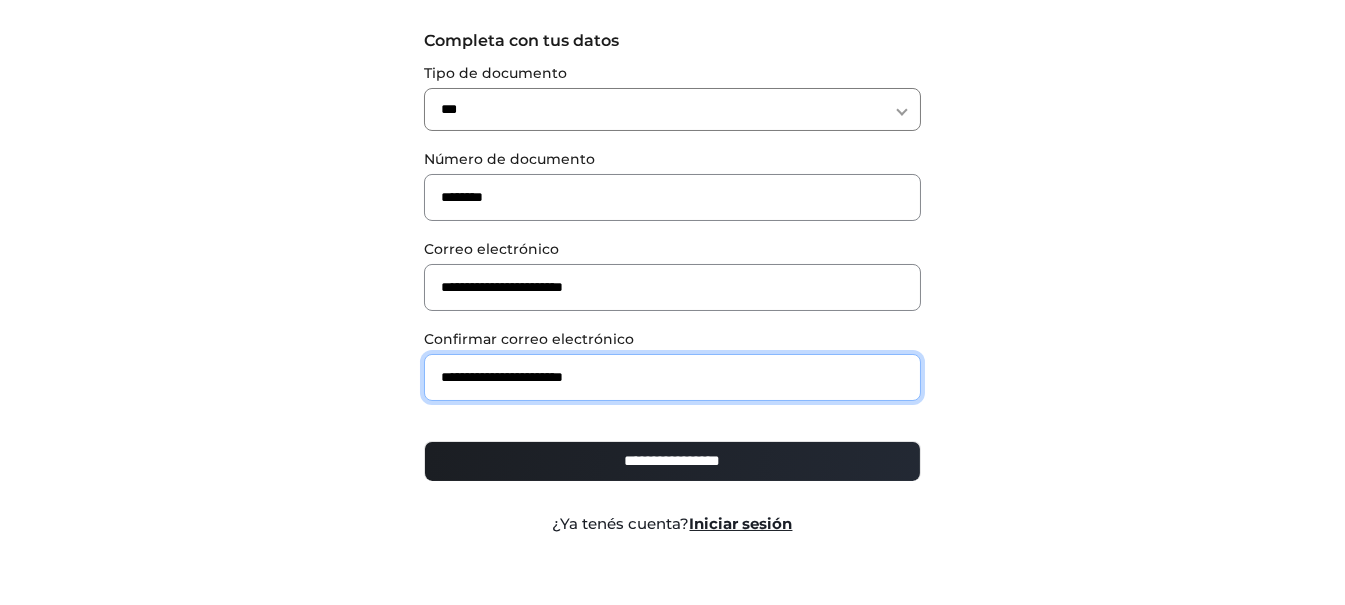 scroll, scrollTop: 213, scrollLeft: 0, axis: vertical 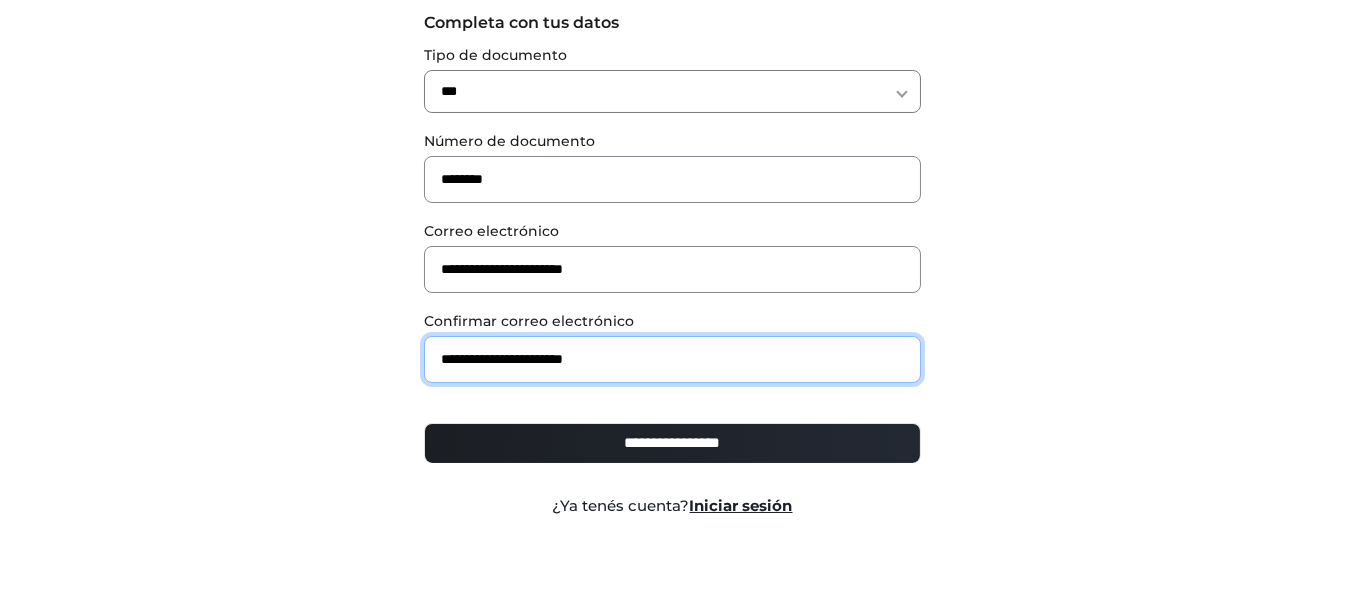 type on "**********" 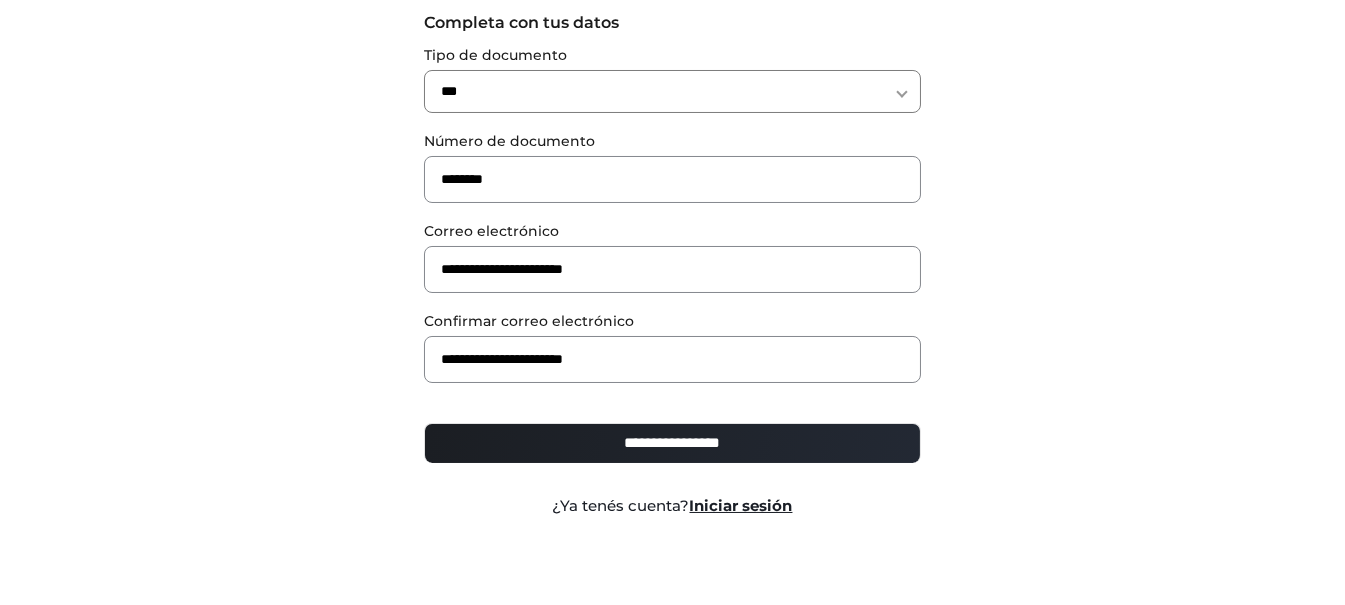 click on "**********" at bounding box center [672, 443] 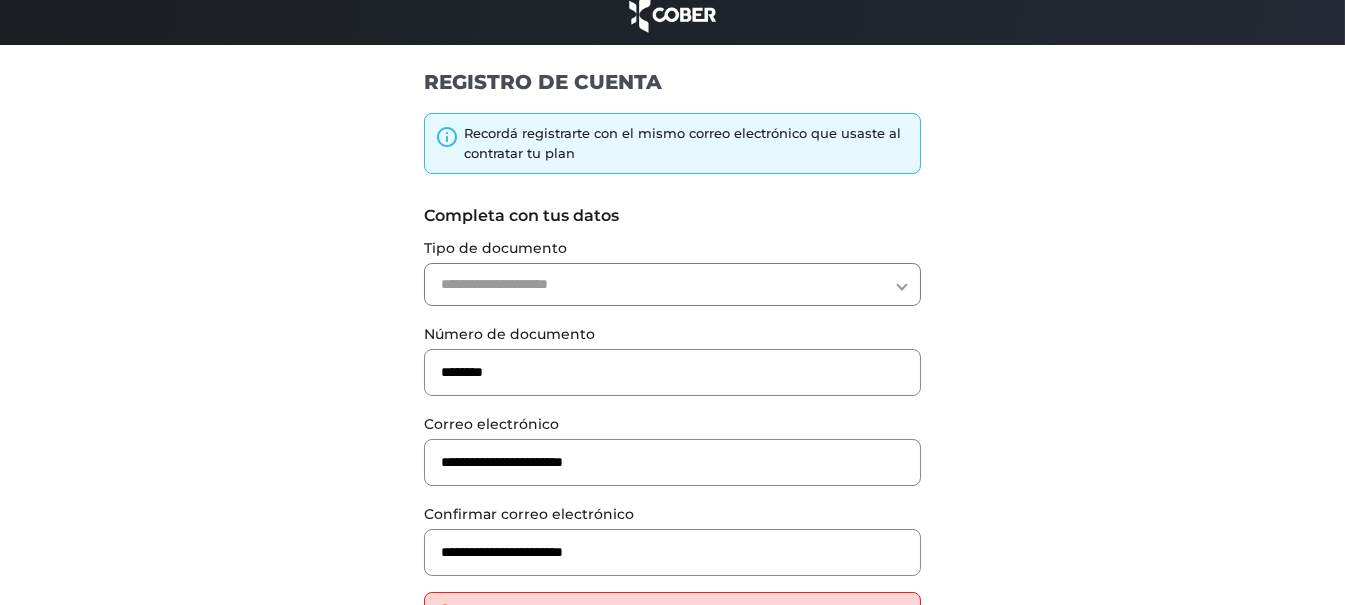 scroll, scrollTop: 16, scrollLeft: 0, axis: vertical 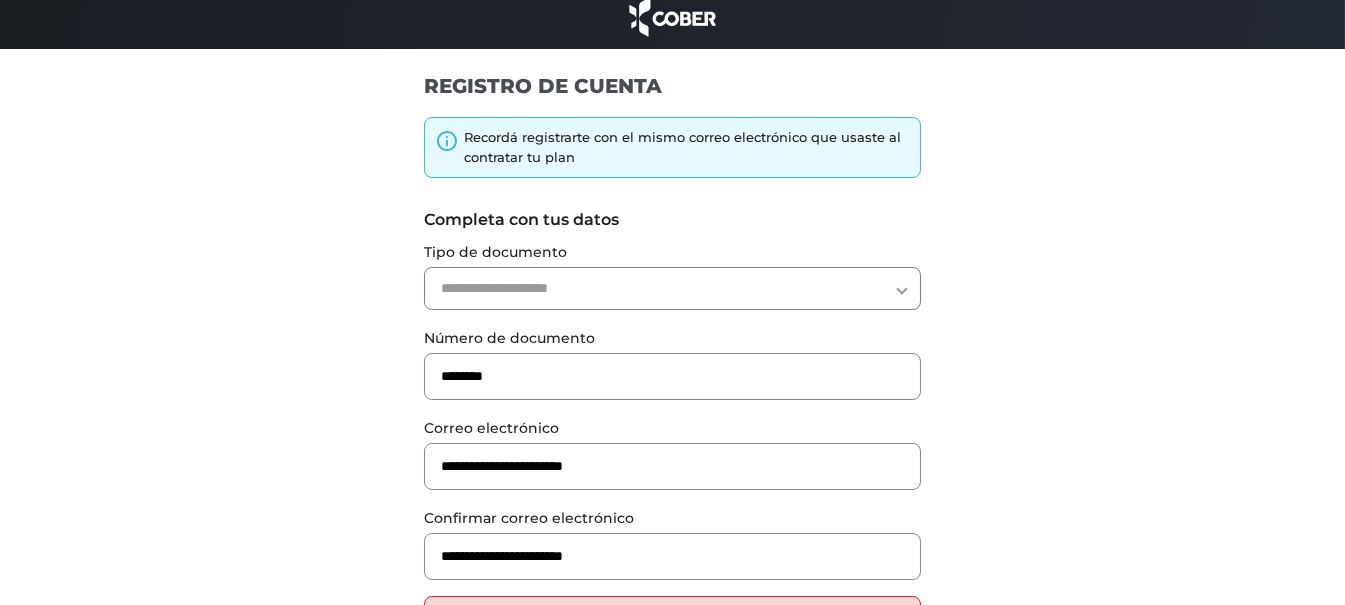 click on "**********" at bounding box center (672, 288) 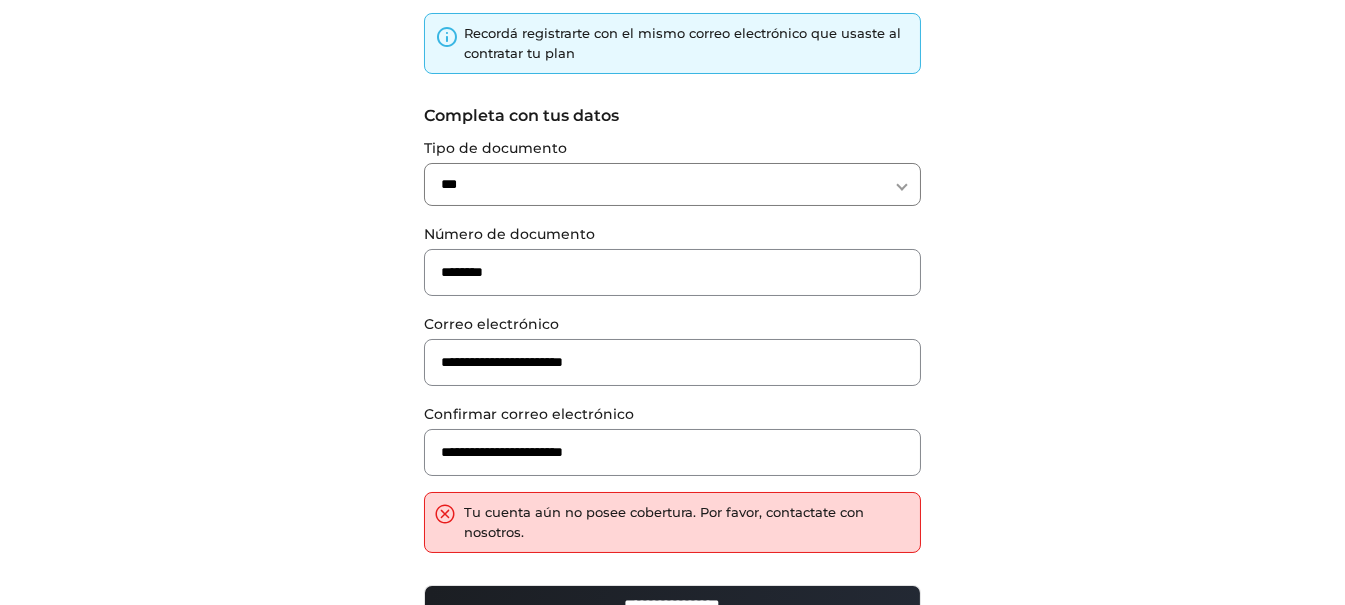 scroll, scrollTop: 282, scrollLeft: 0, axis: vertical 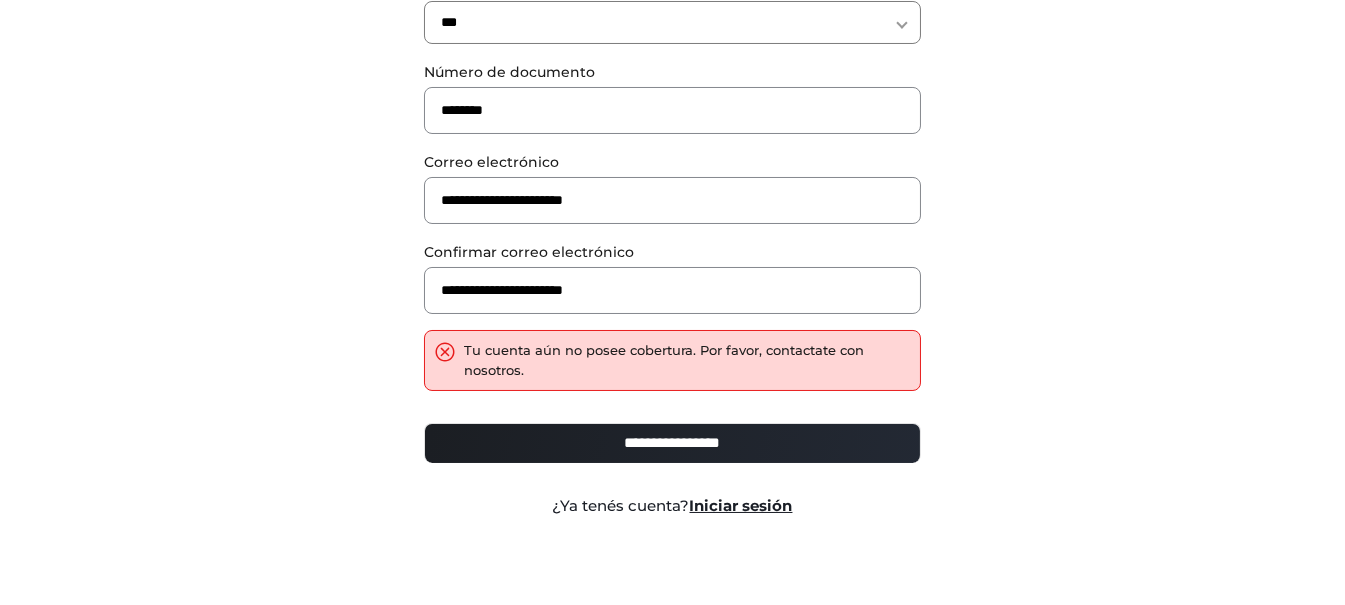 click on "**********" at bounding box center [672, 443] 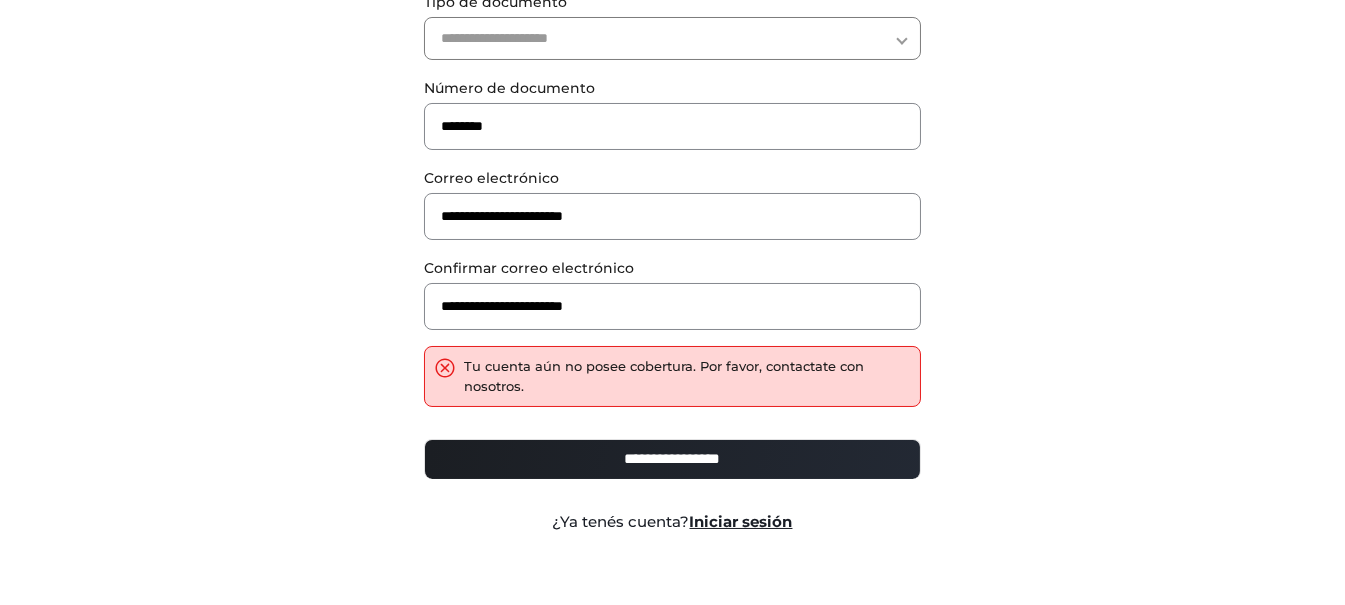 scroll, scrollTop: 133, scrollLeft: 0, axis: vertical 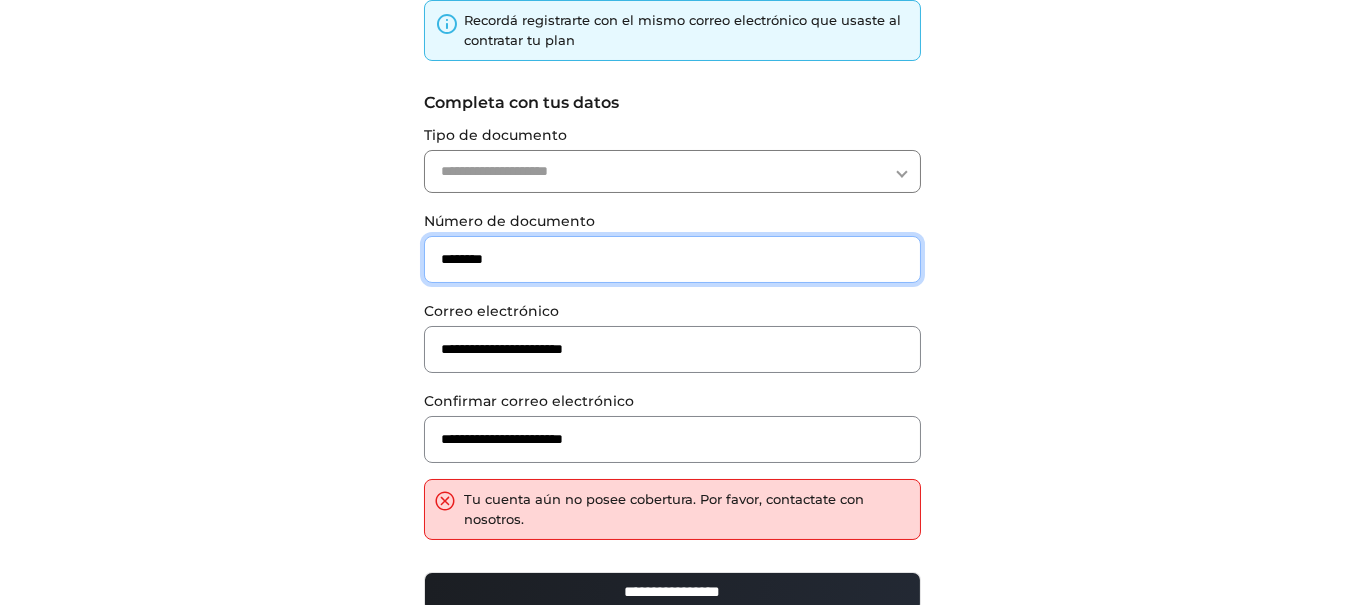 click on "********" at bounding box center [672, 259] 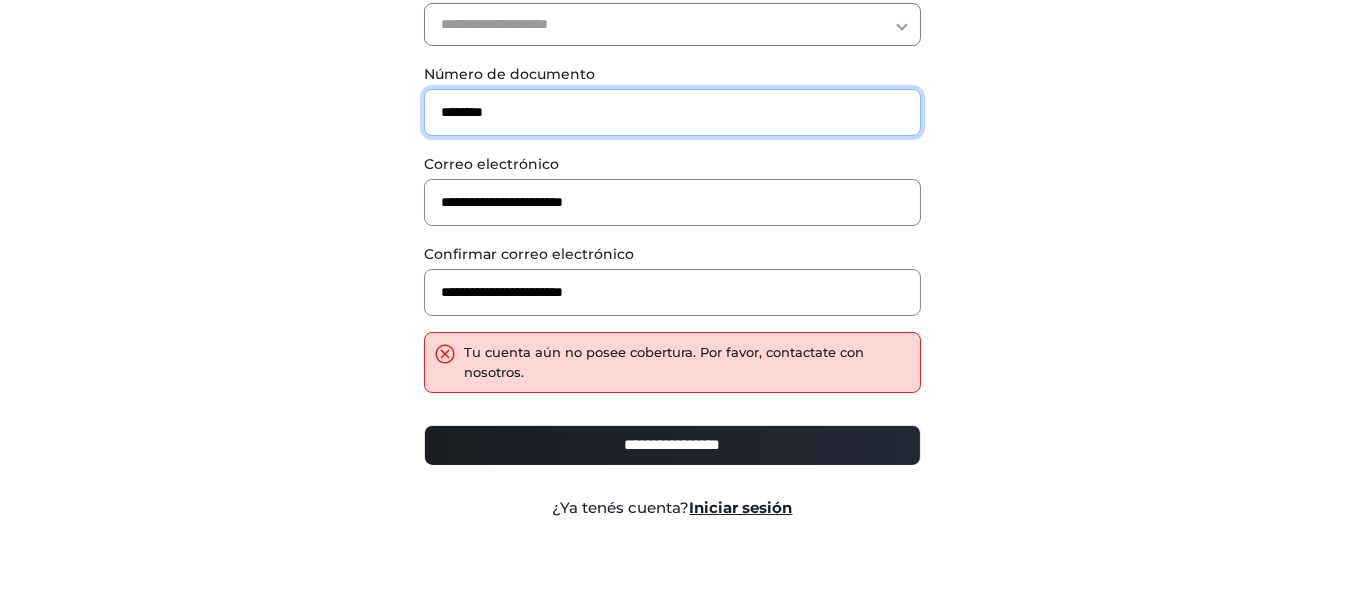 scroll, scrollTop: 282, scrollLeft: 0, axis: vertical 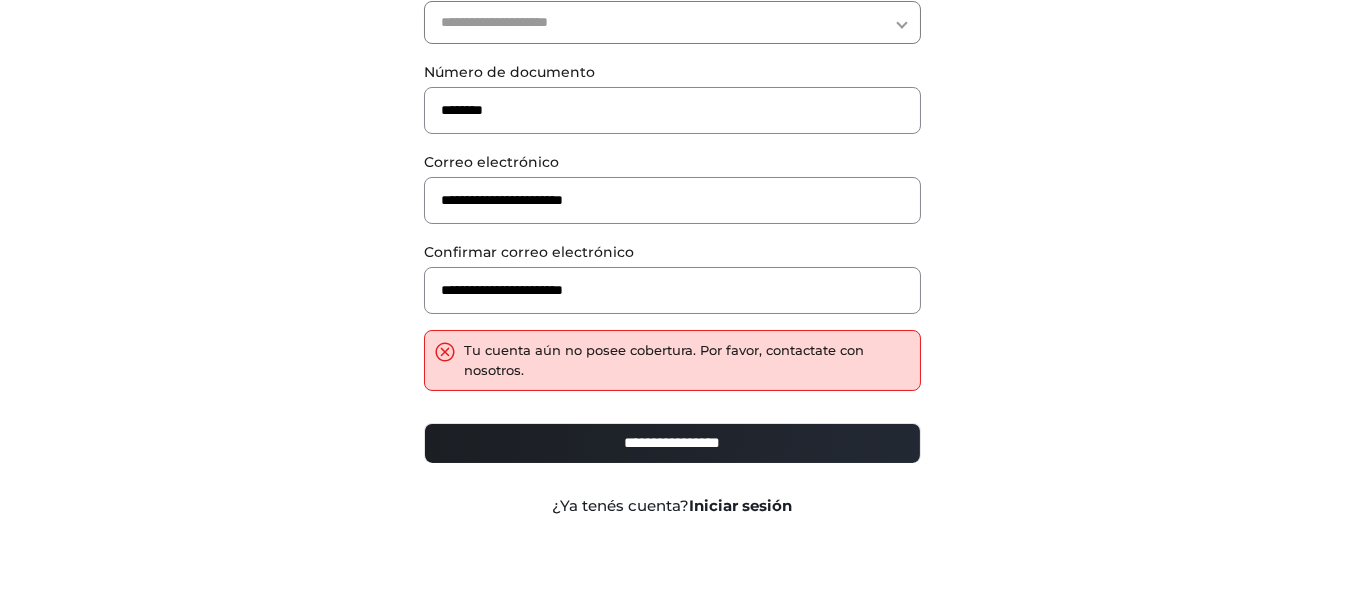 click on "Iniciar sesión" at bounding box center [741, 505] 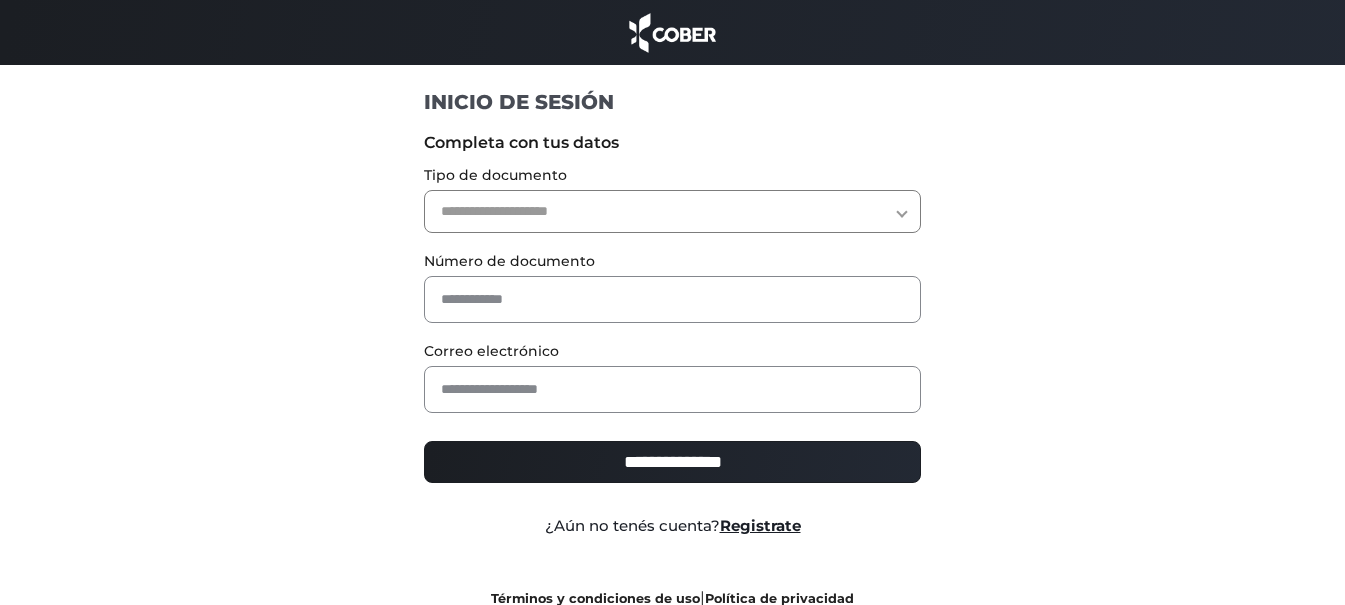 scroll, scrollTop: 0, scrollLeft: 0, axis: both 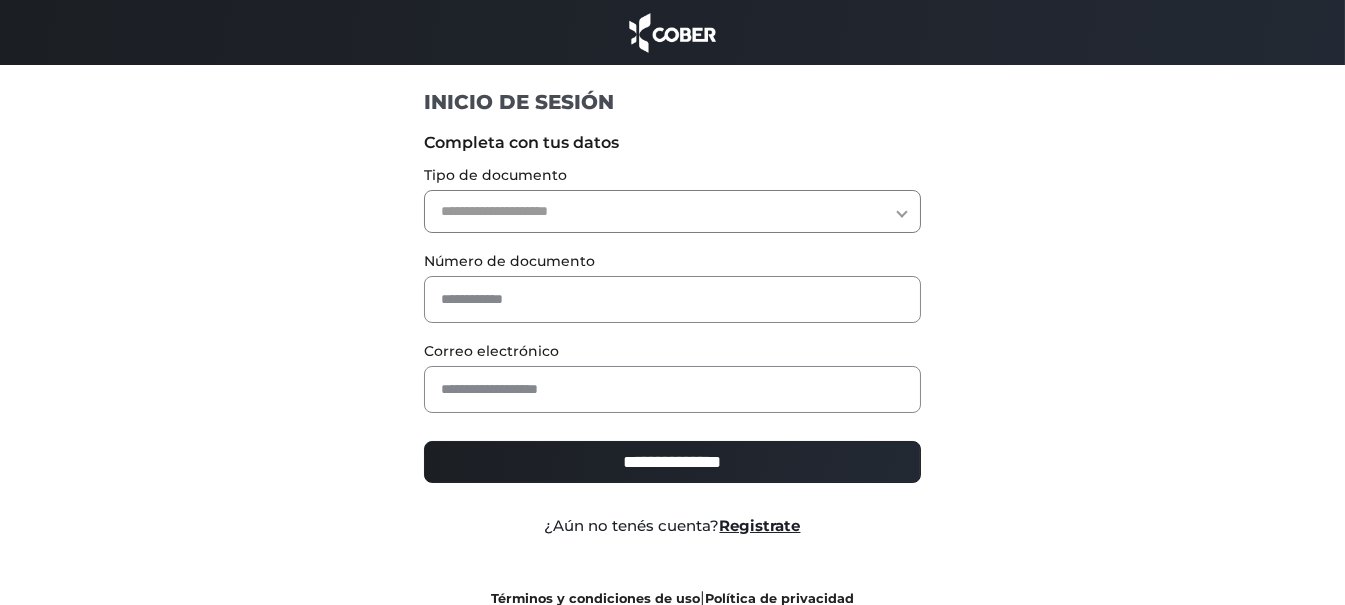 click on "**********" at bounding box center (672, 211) 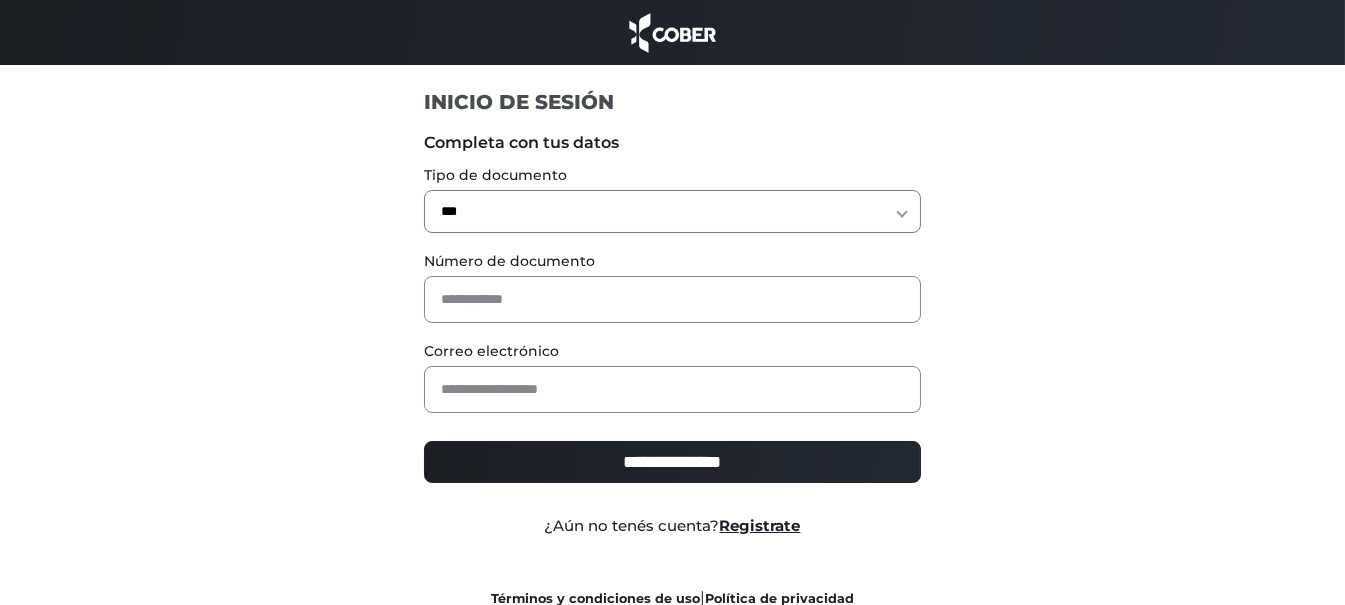 click on "**********" at bounding box center (672, 211) 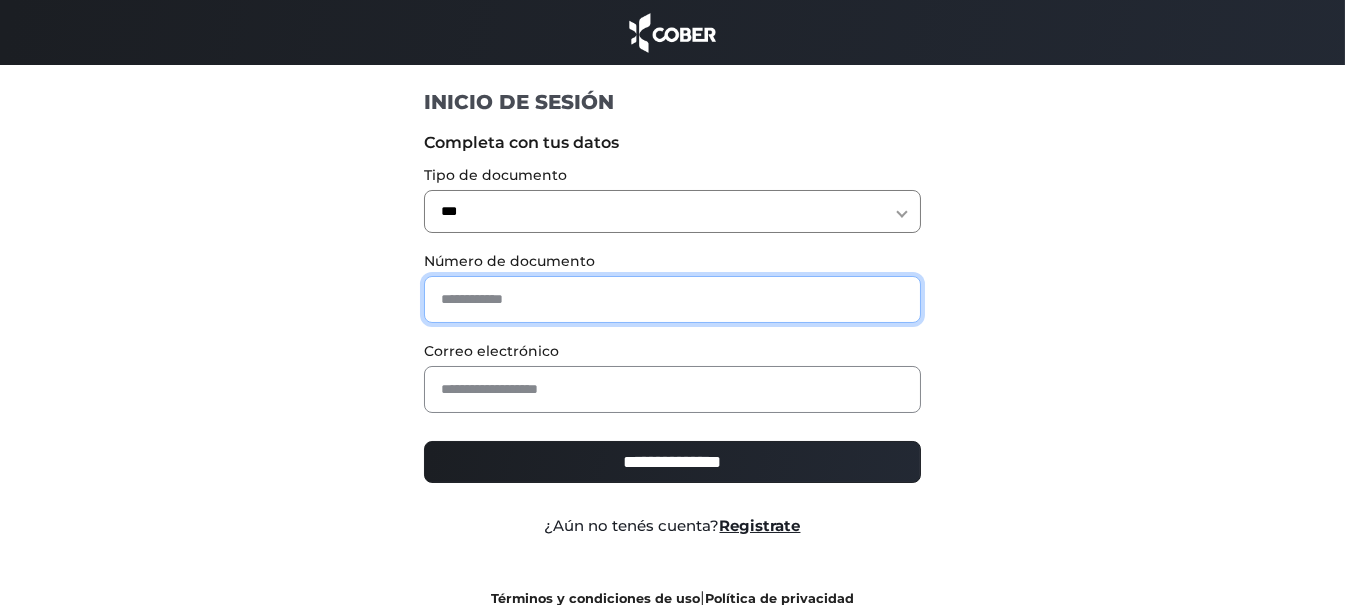 click at bounding box center [672, 299] 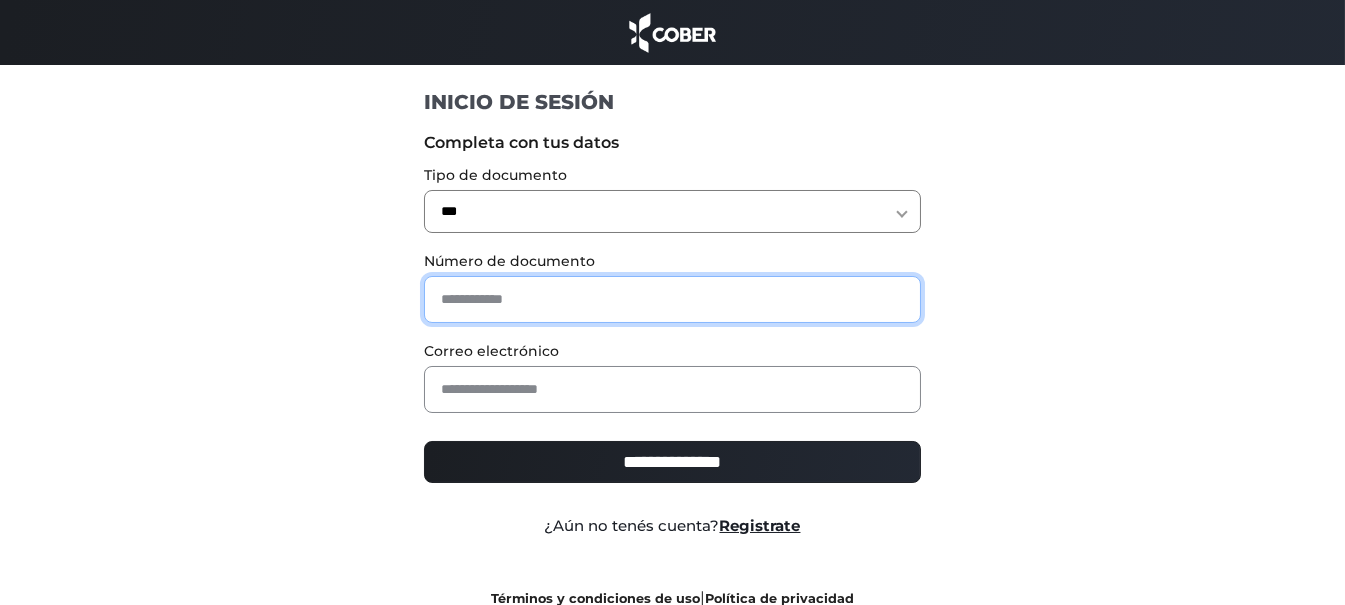 type on "*" 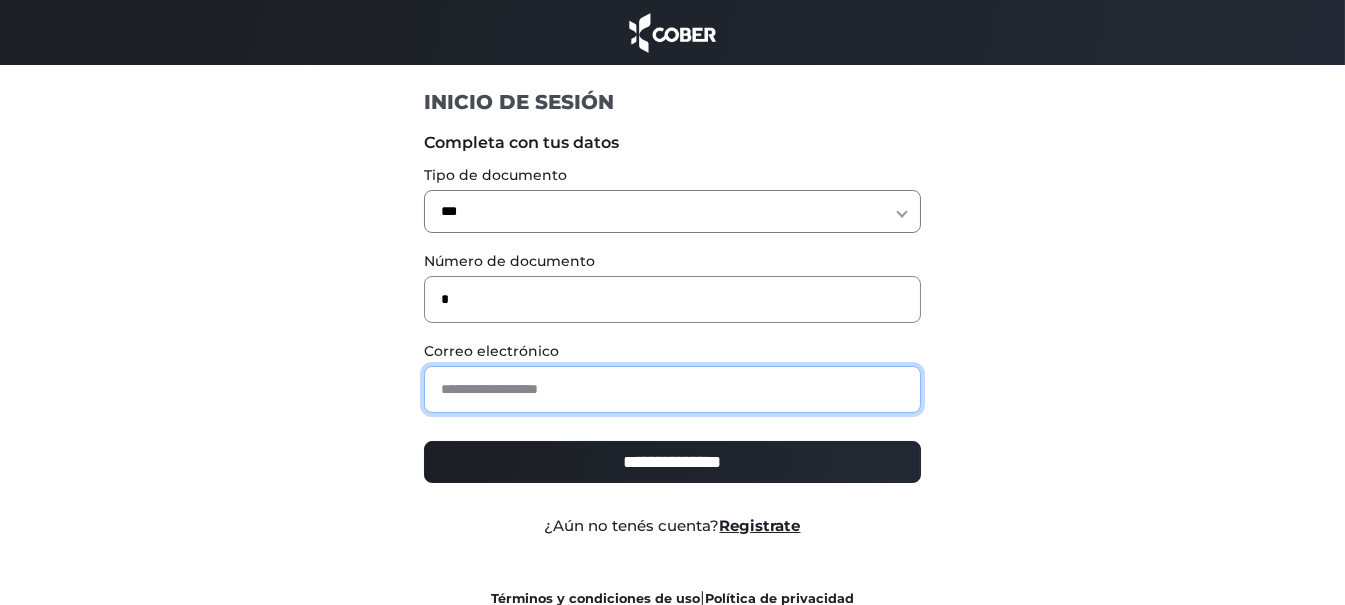 click at bounding box center (672, 389) 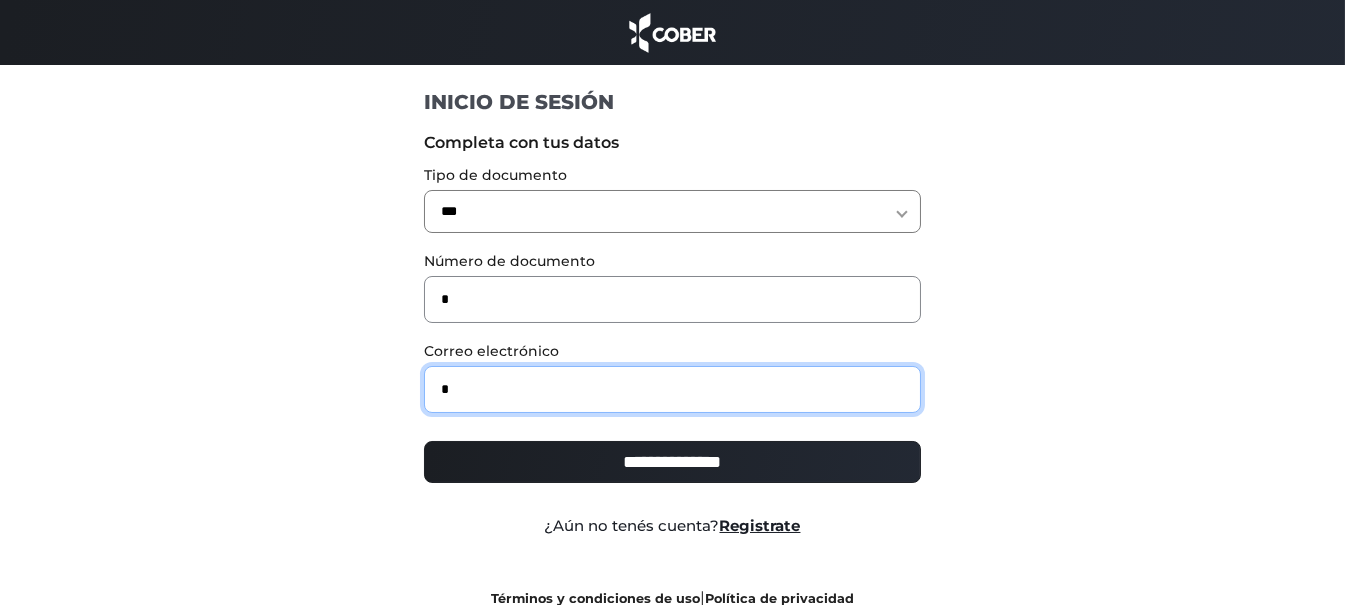 type on "**********" 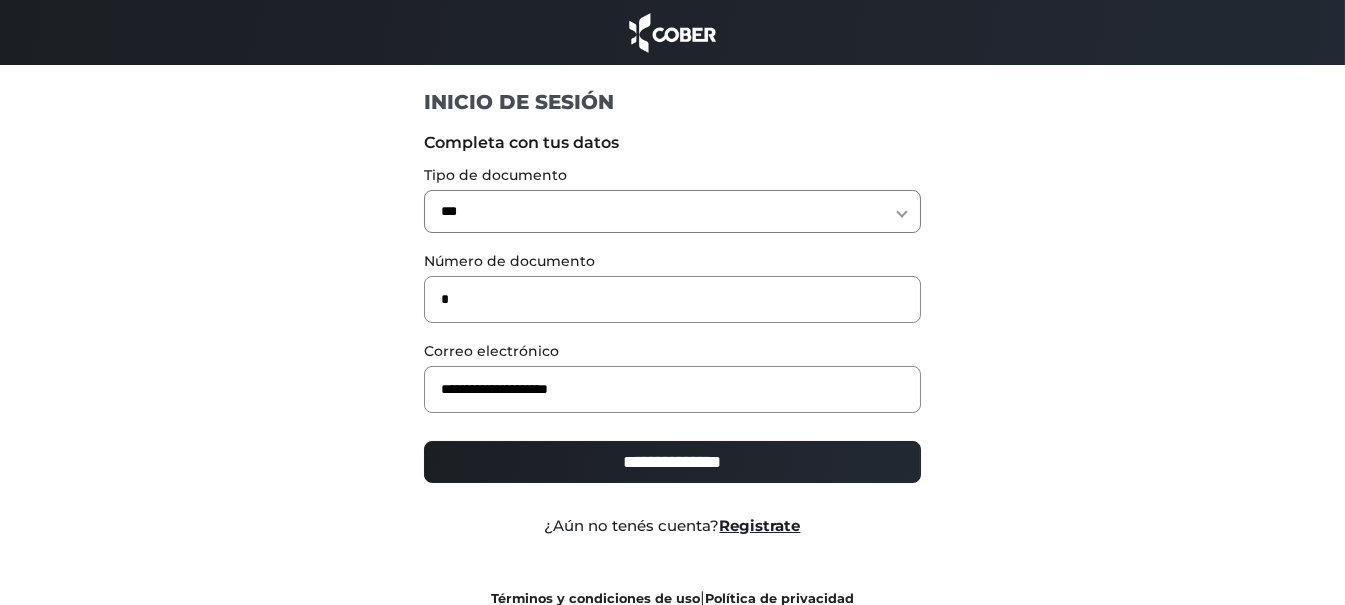 click on "**********" at bounding box center (672, 462) 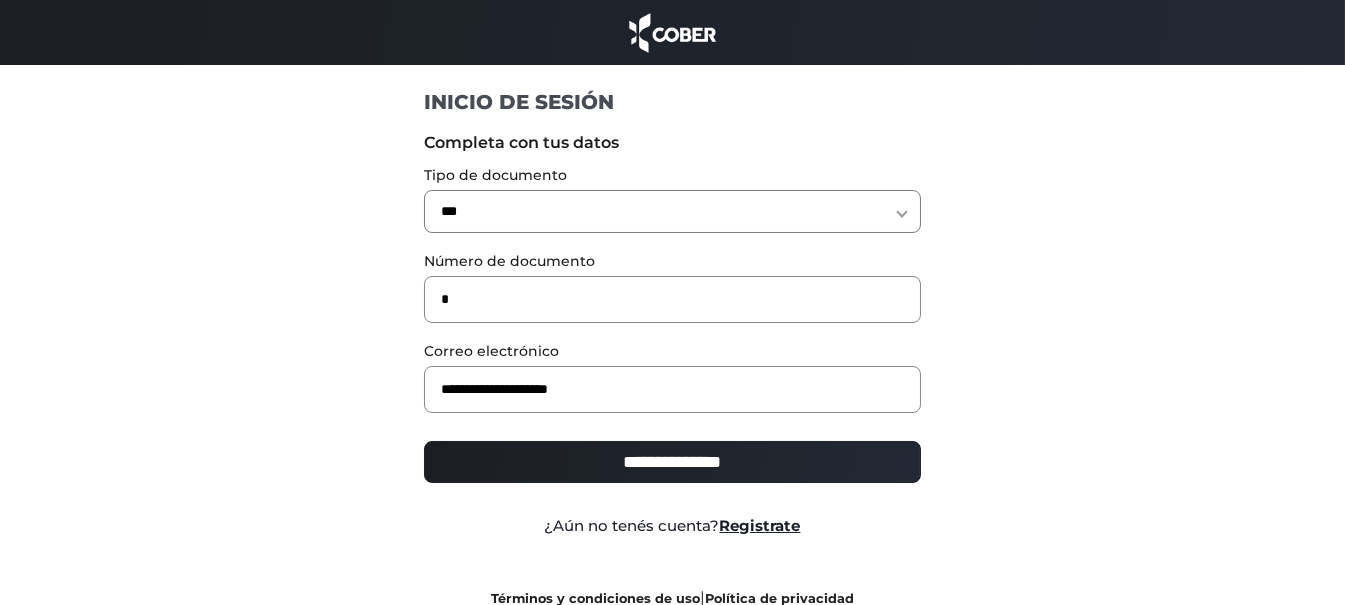 type on "**********" 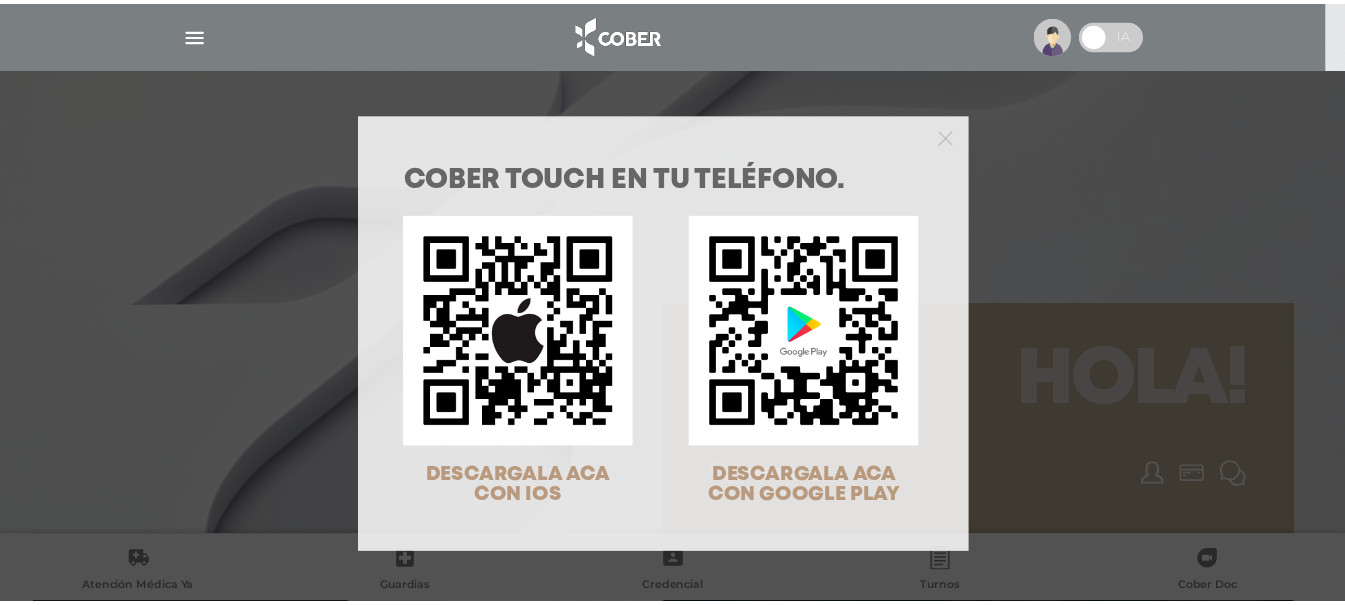 scroll, scrollTop: 0, scrollLeft: 0, axis: both 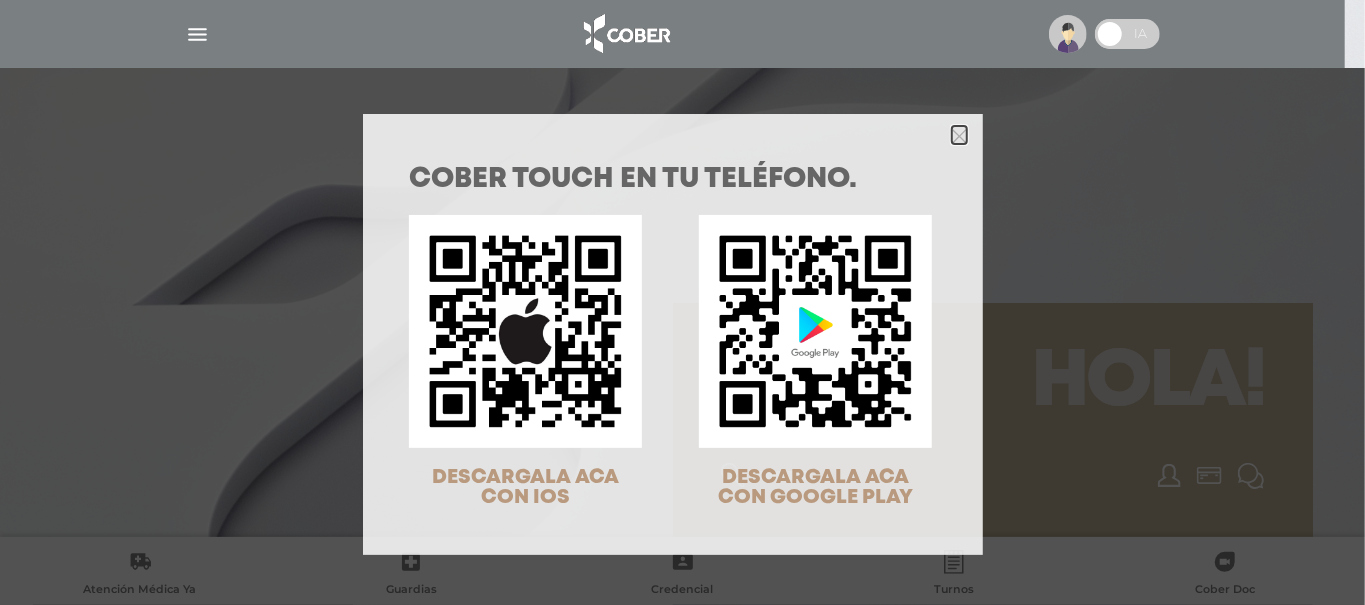click 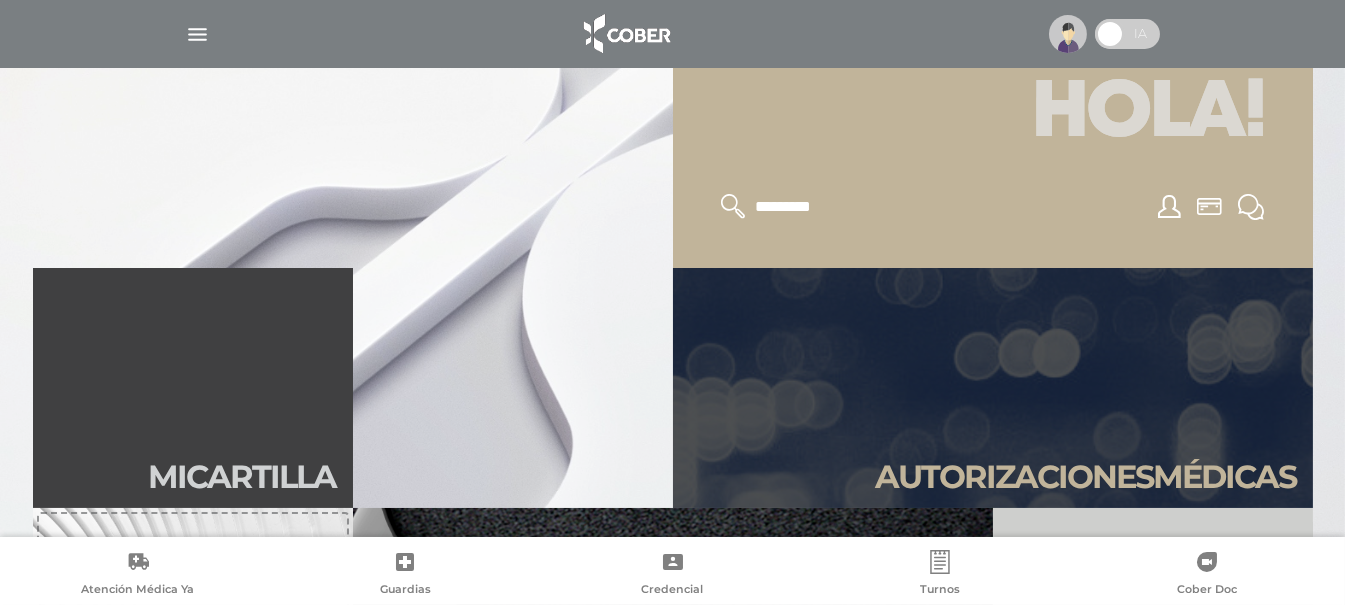 scroll, scrollTop: 0, scrollLeft: 0, axis: both 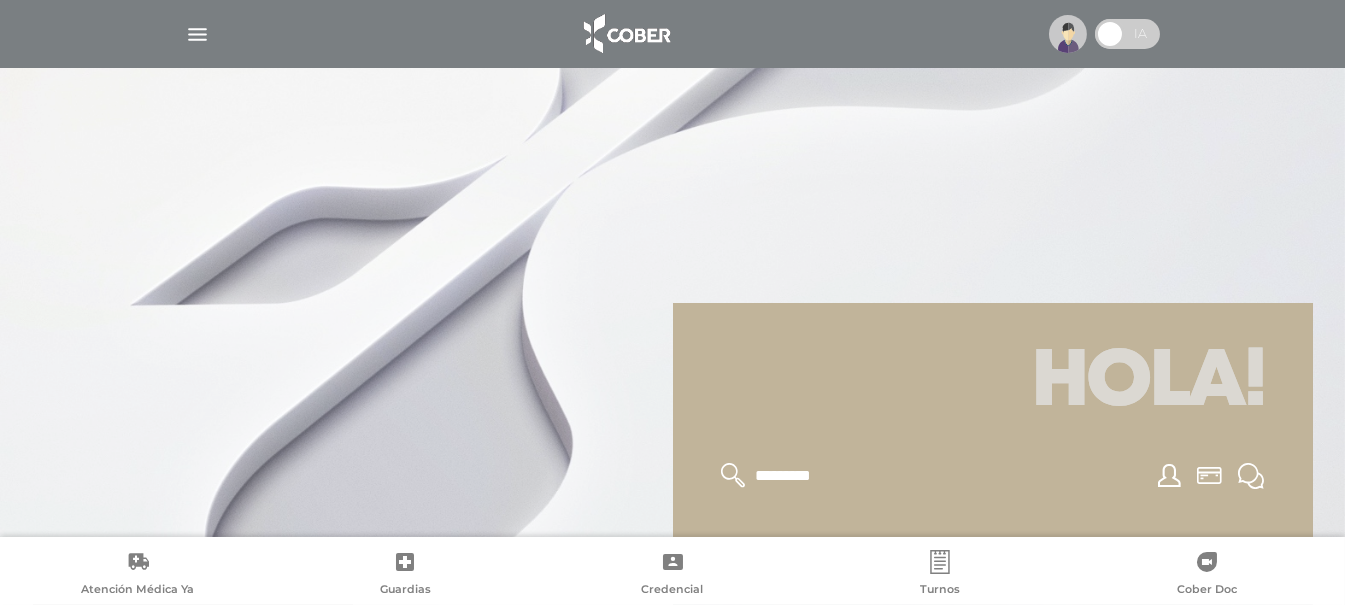 click at bounding box center [197, 34] 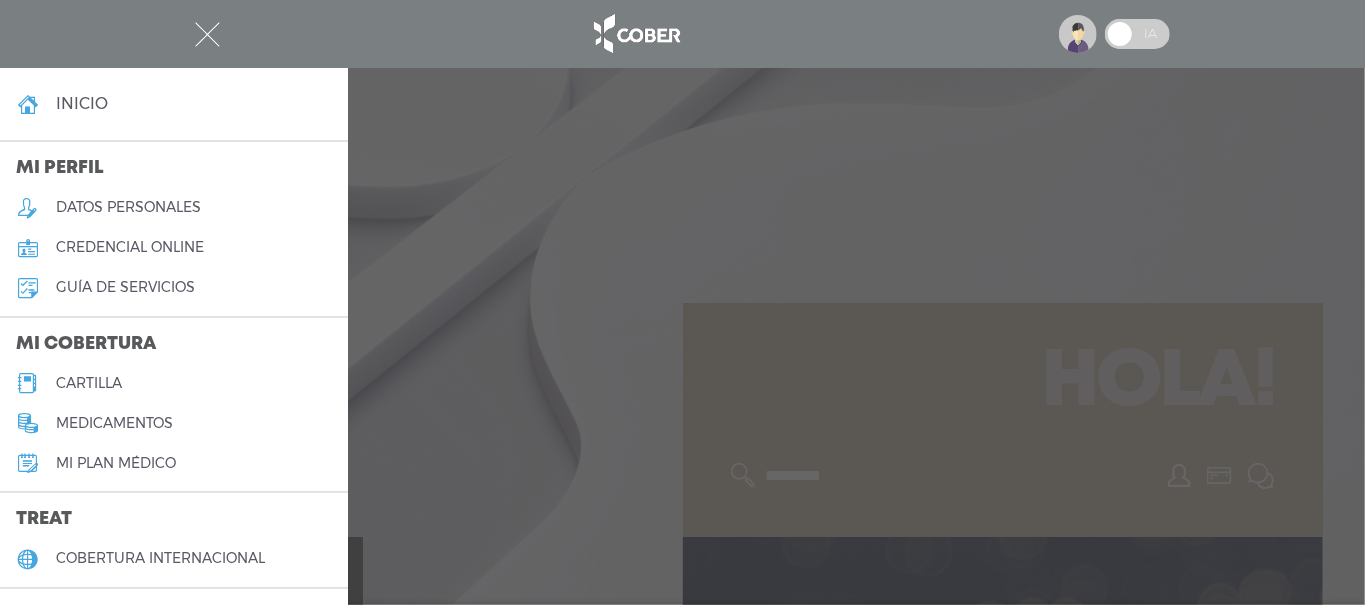 click on "cartilla" at bounding box center (89, 383) 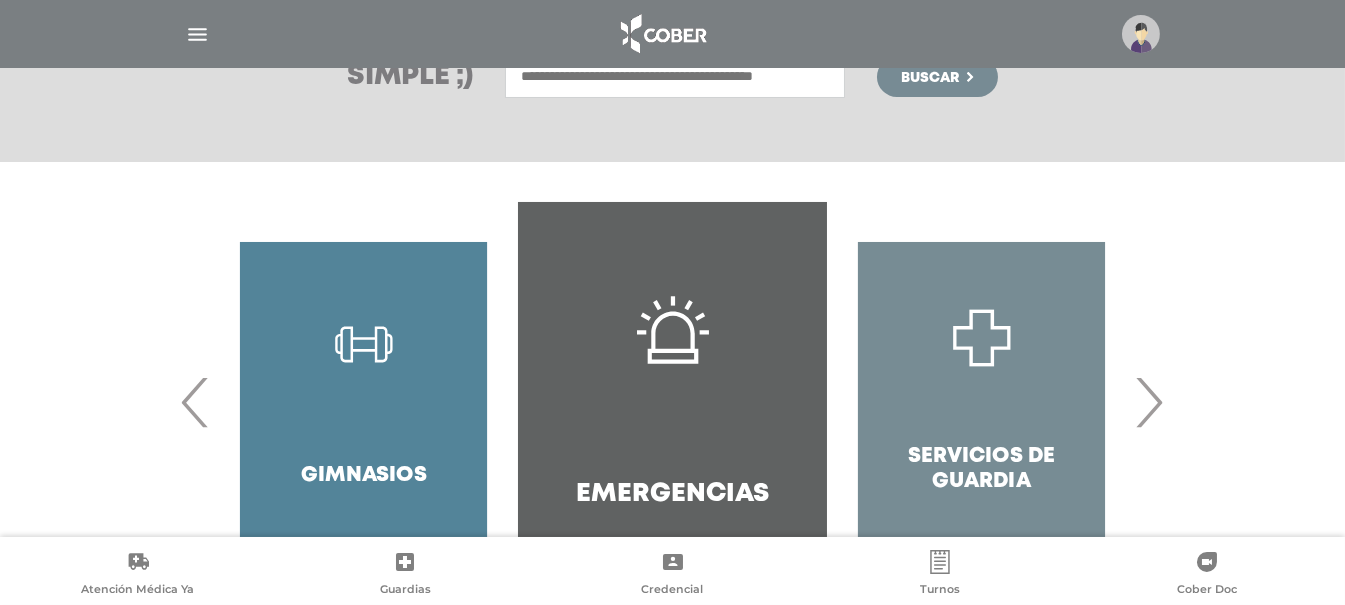 scroll, scrollTop: 288, scrollLeft: 0, axis: vertical 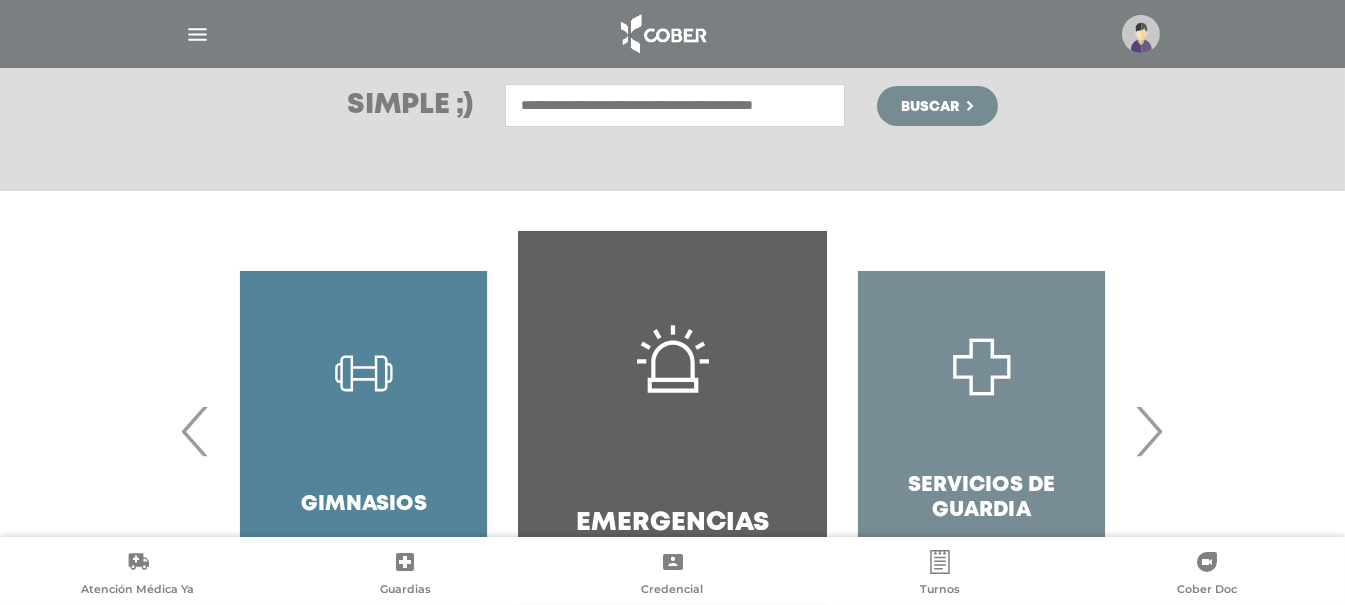 click on "›" at bounding box center (1149, 431) 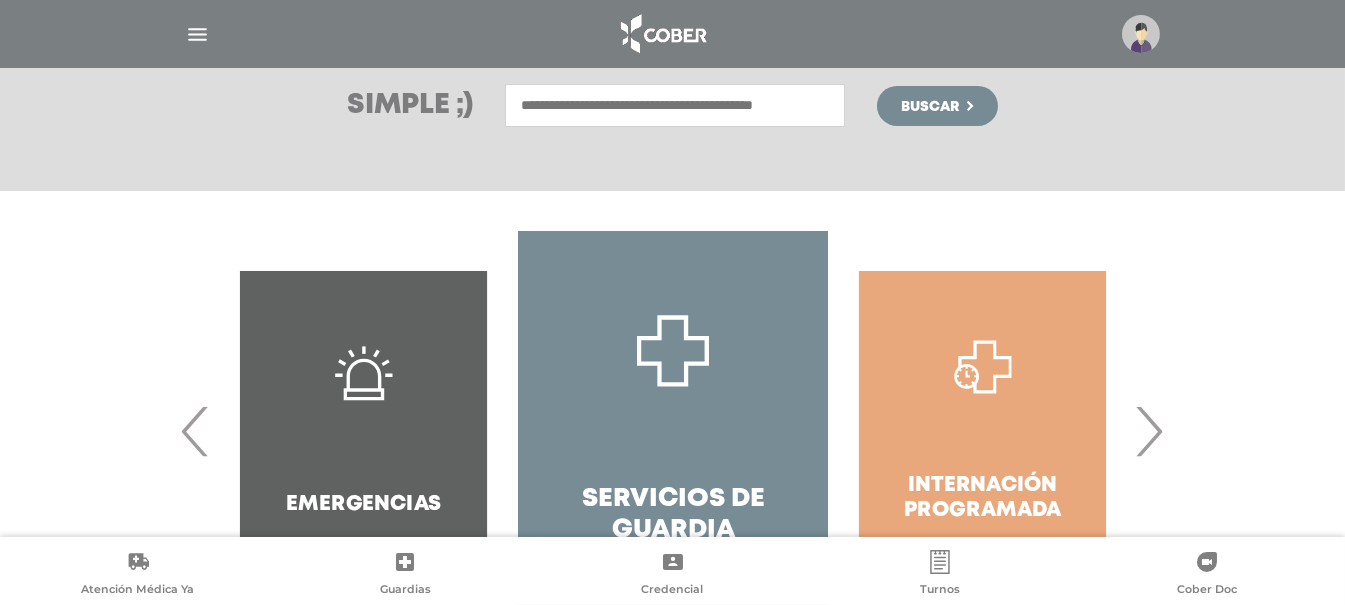 click on "›" at bounding box center [1149, 431] 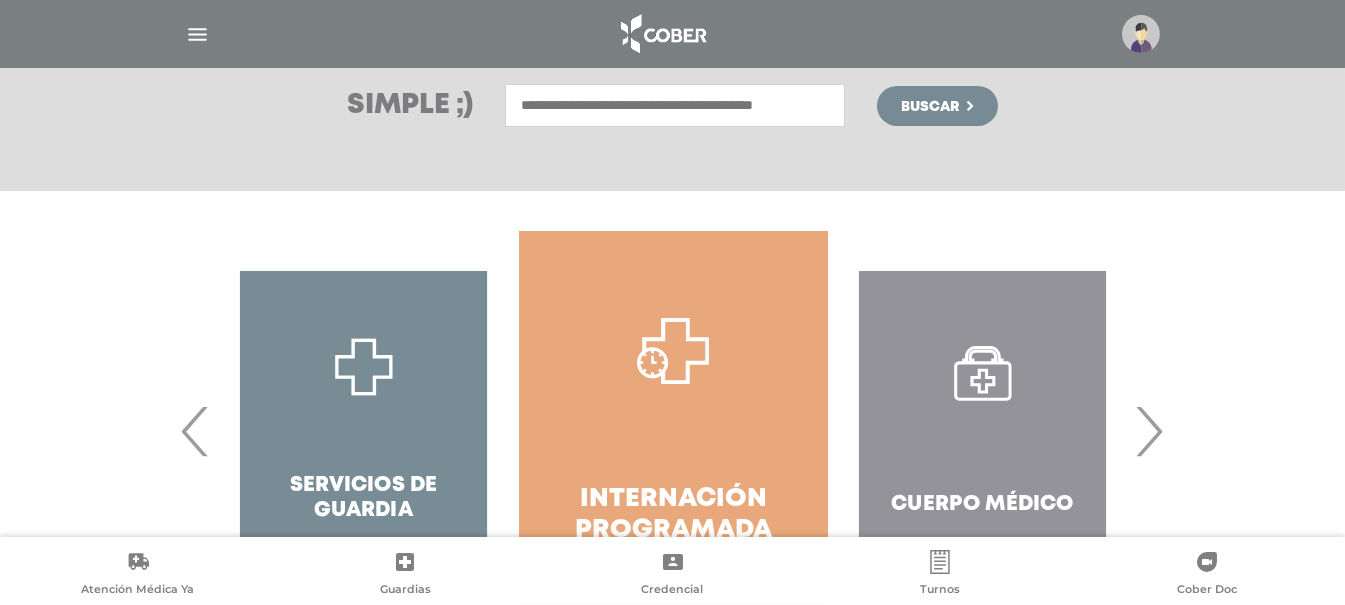 click on "›" at bounding box center (1149, 431) 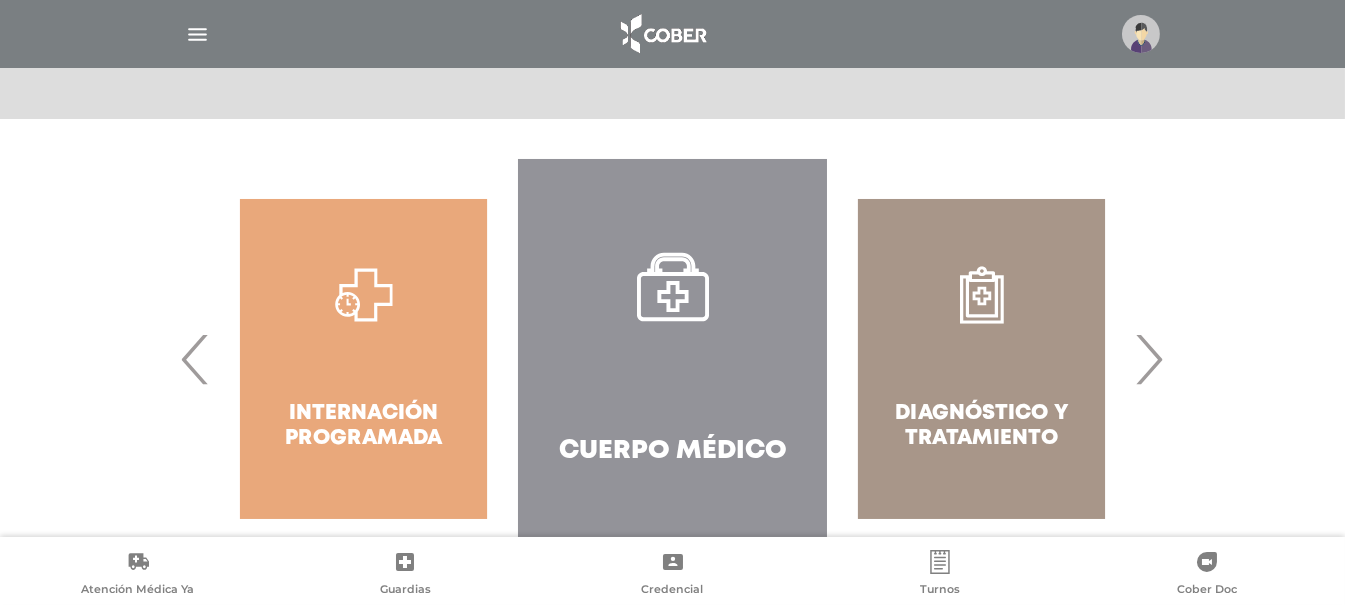 scroll, scrollTop: 421, scrollLeft: 0, axis: vertical 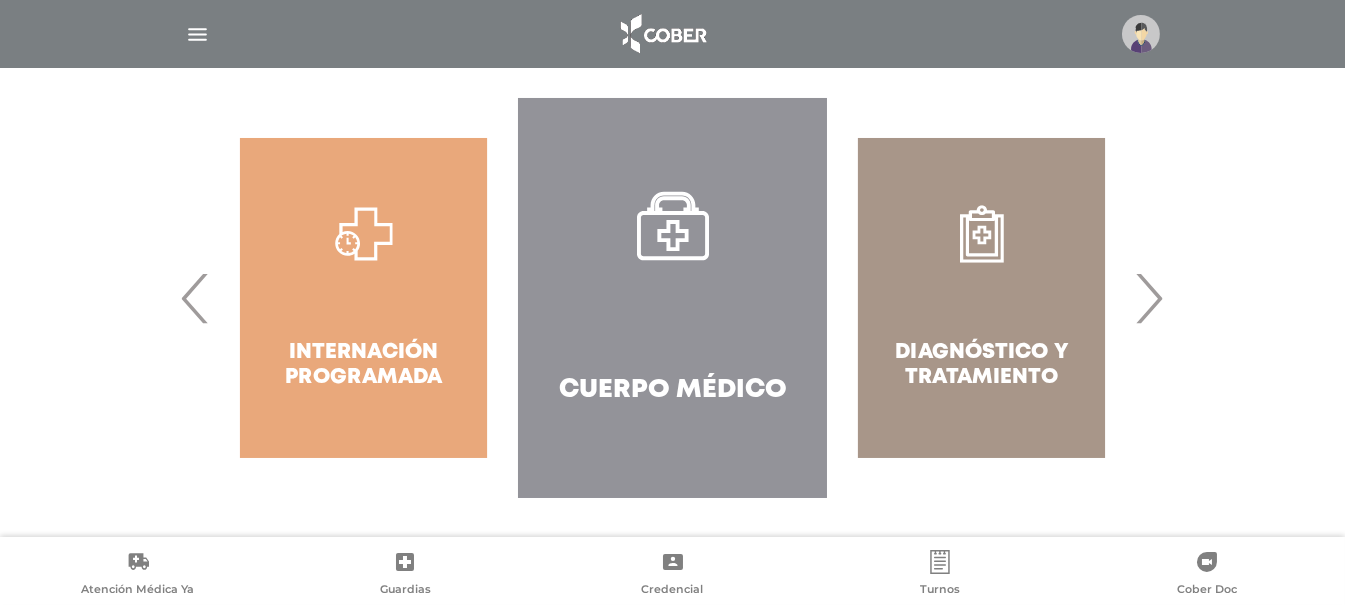 click on "›" at bounding box center (1149, 298) 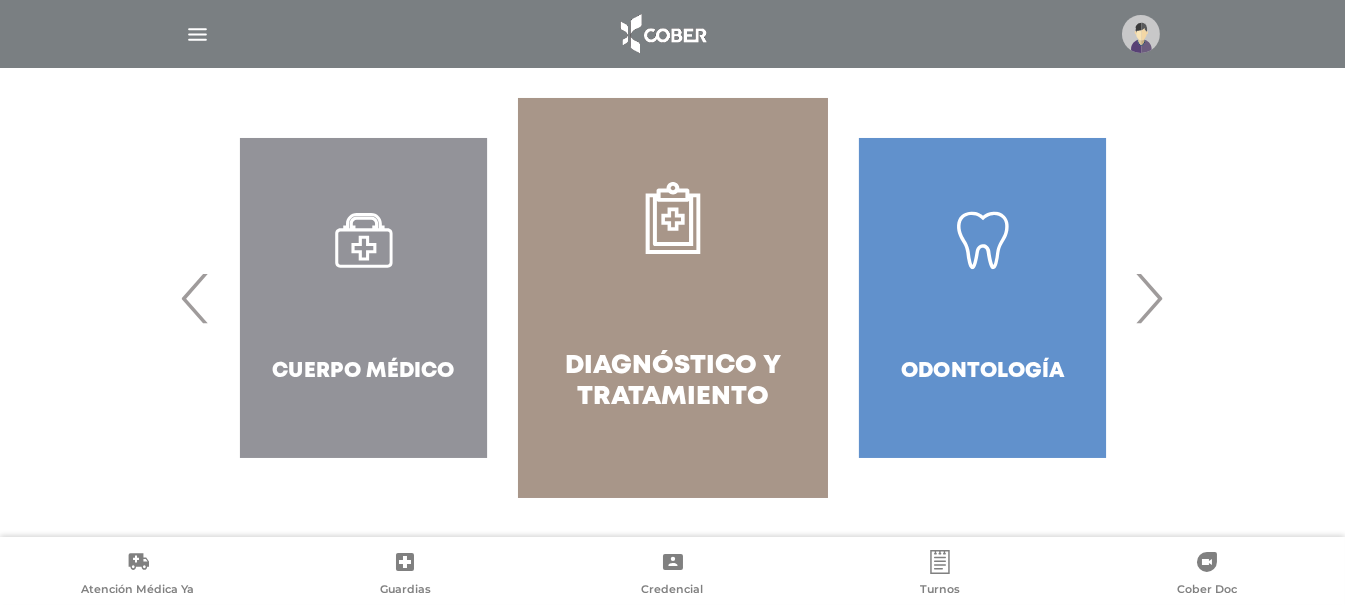 click on "›" at bounding box center [1149, 298] 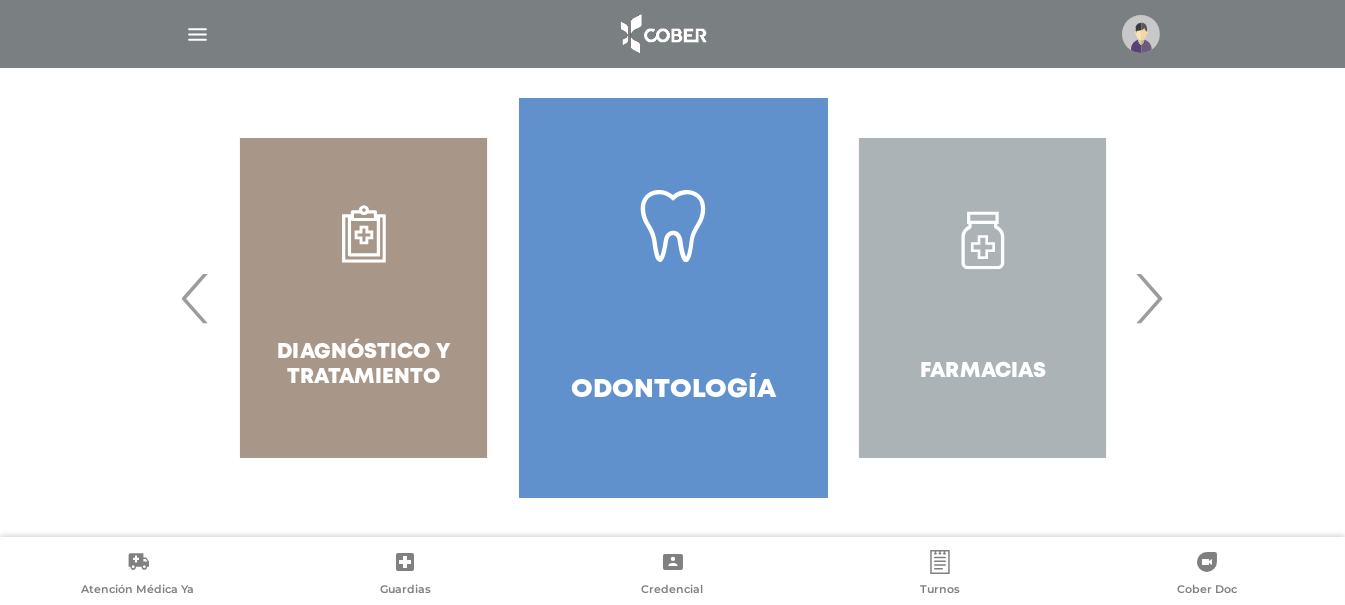 click on "›" at bounding box center (1149, 298) 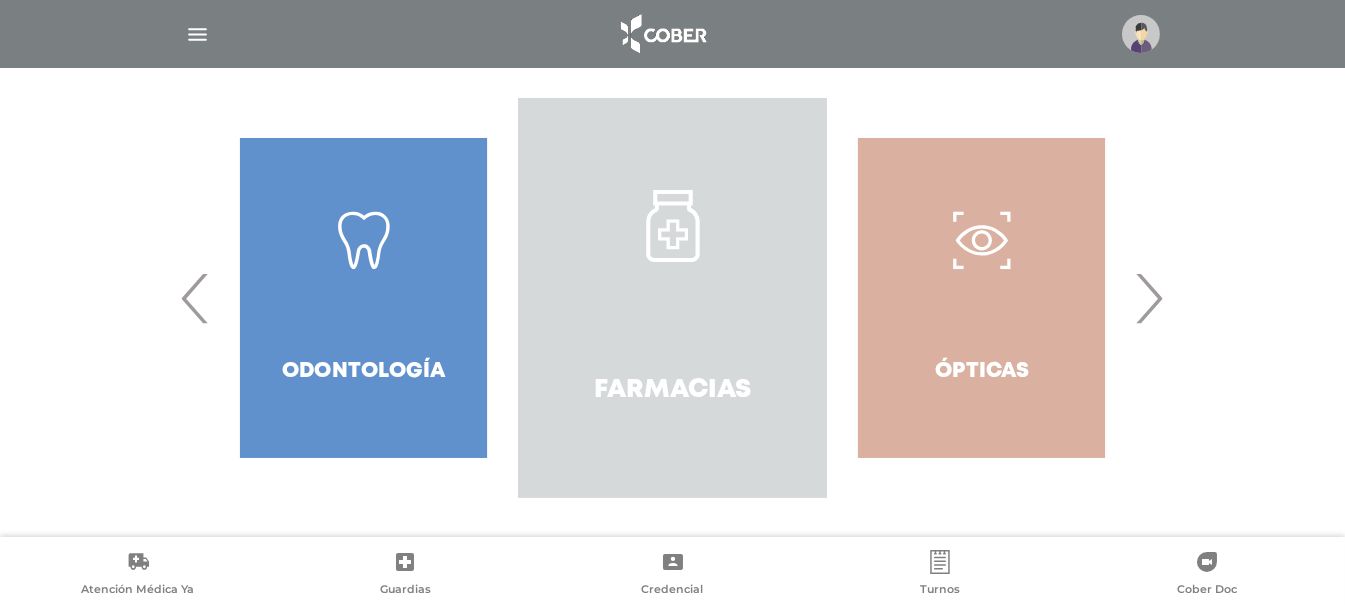 click on "Farmacias" at bounding box center [672, 298] 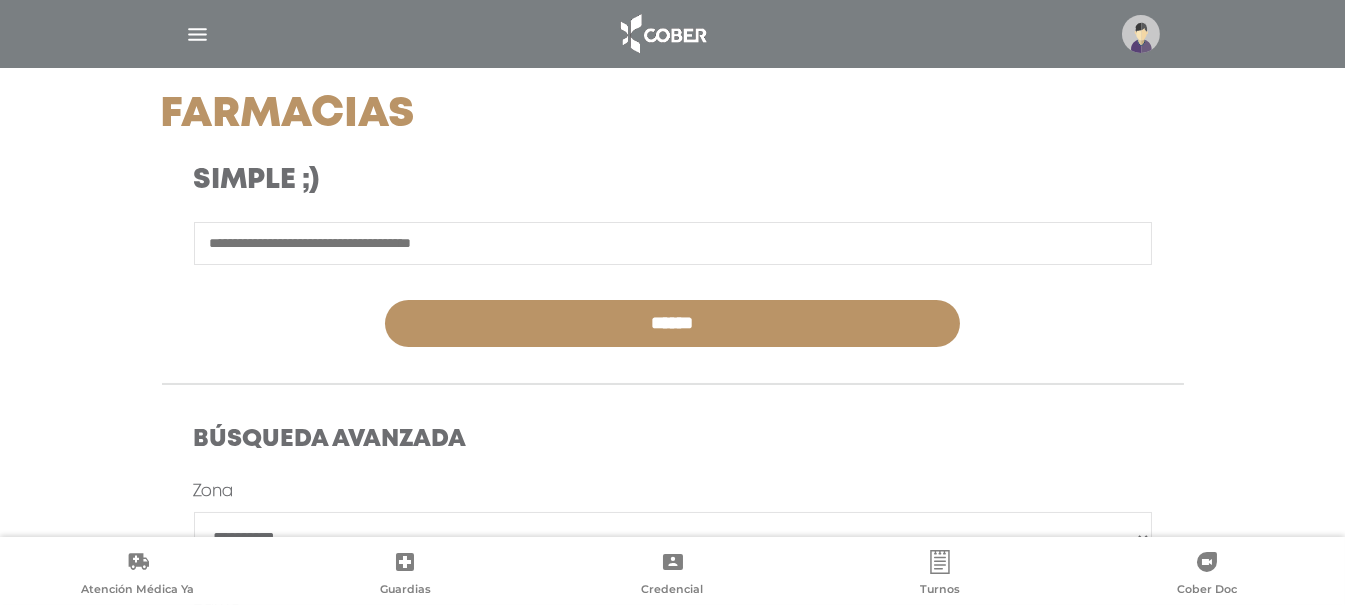 scroll, scrollTop: 400, scrollLeft: 0, axis: vertical 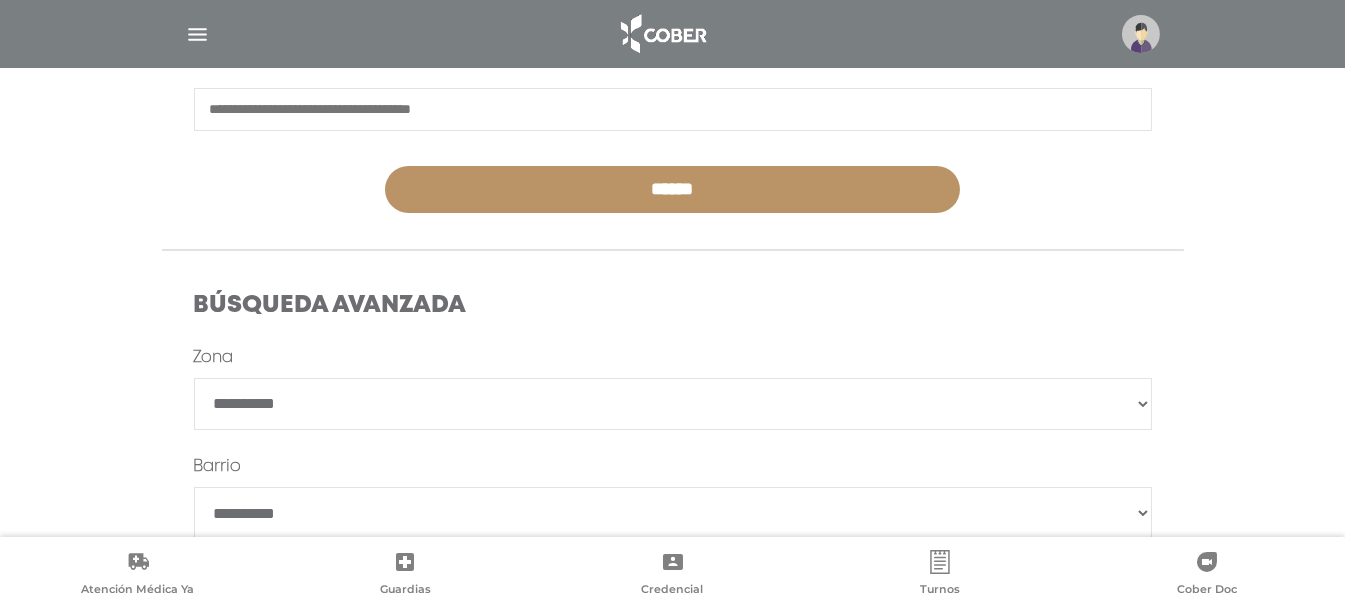 click on "**********" at bounding box center (673, 404) 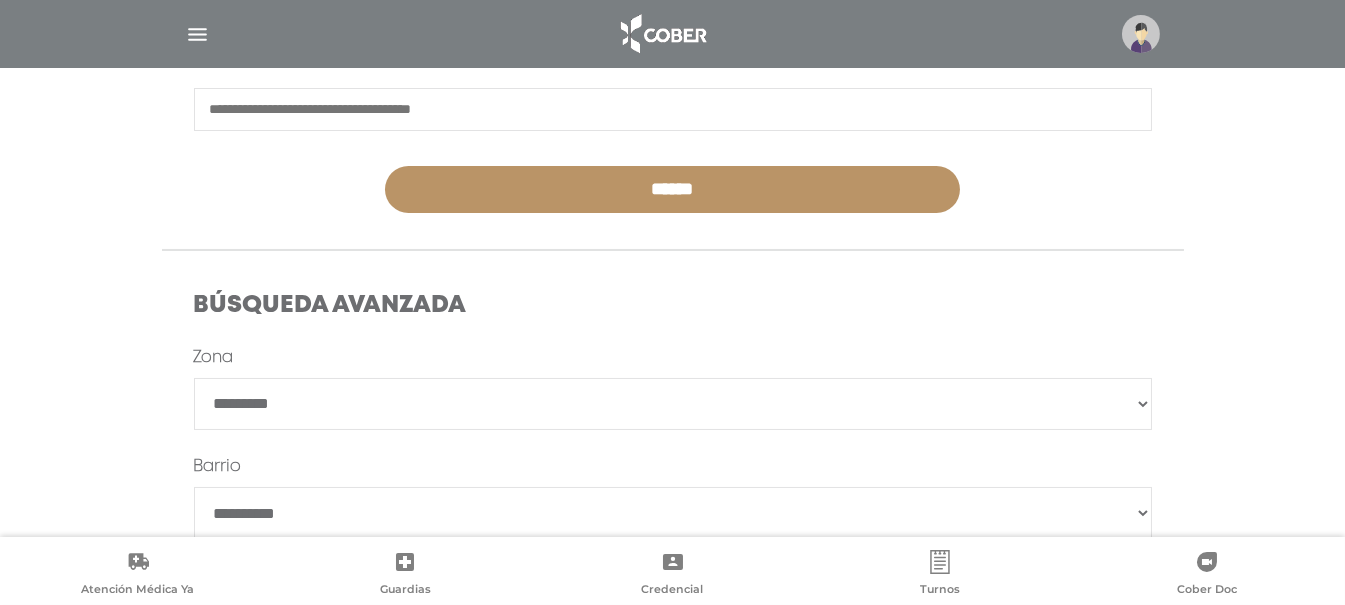 click on "**********" at bounding box center [673, 404] 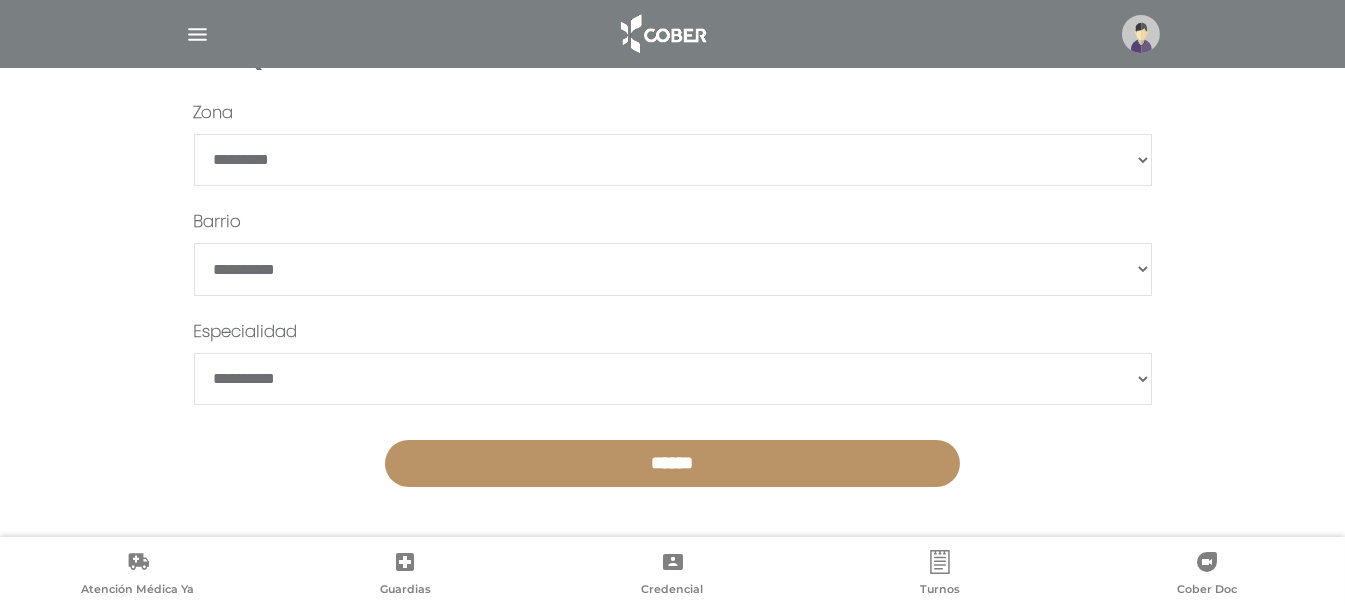 click on "******" at bounding box center (672, 463) 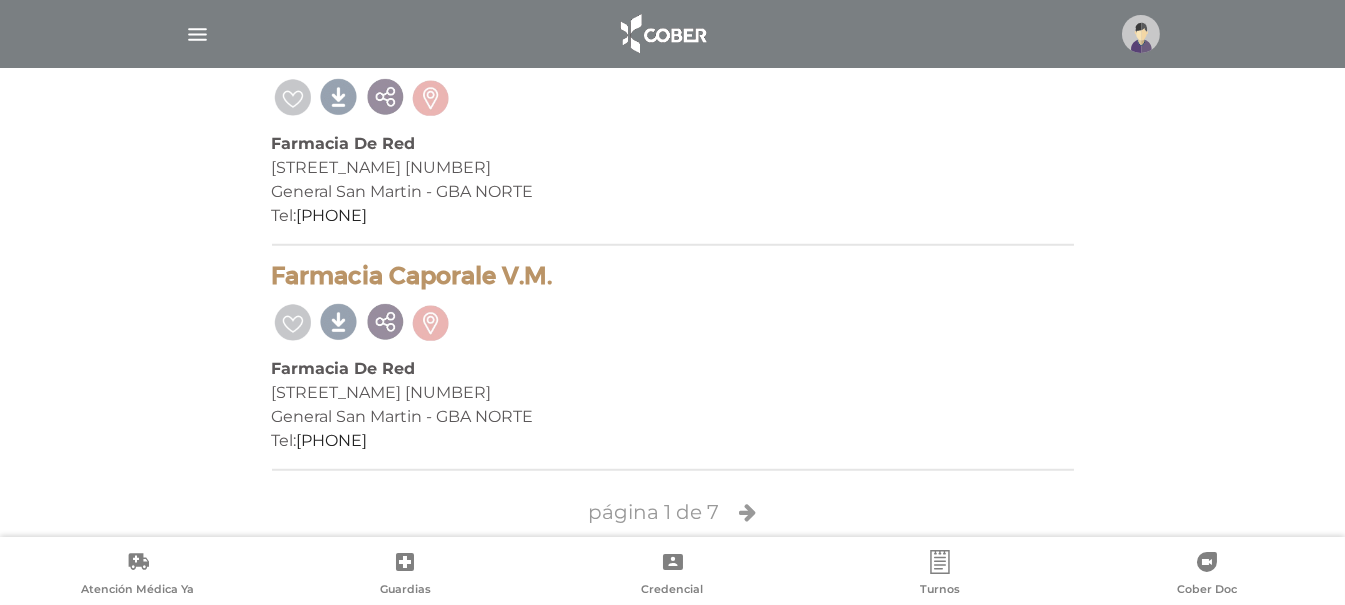 scroll, scrollTop: 4537, scrollLeft: 0, axis: vertical 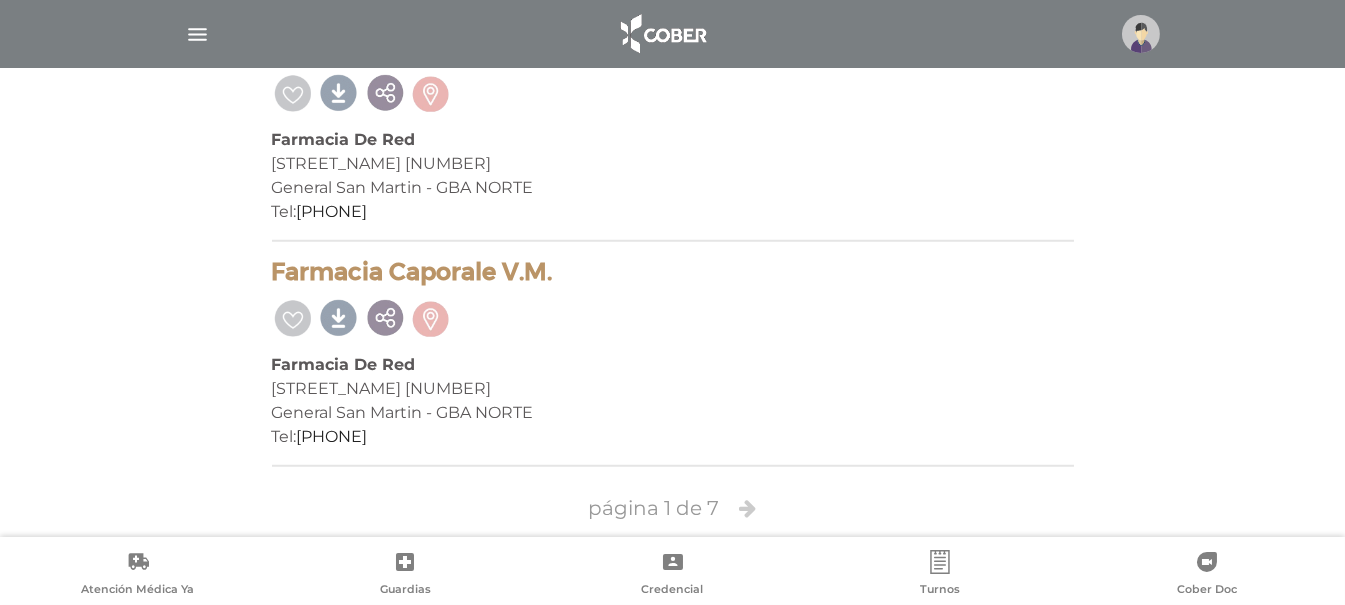 click at bounding box center [748, 508] 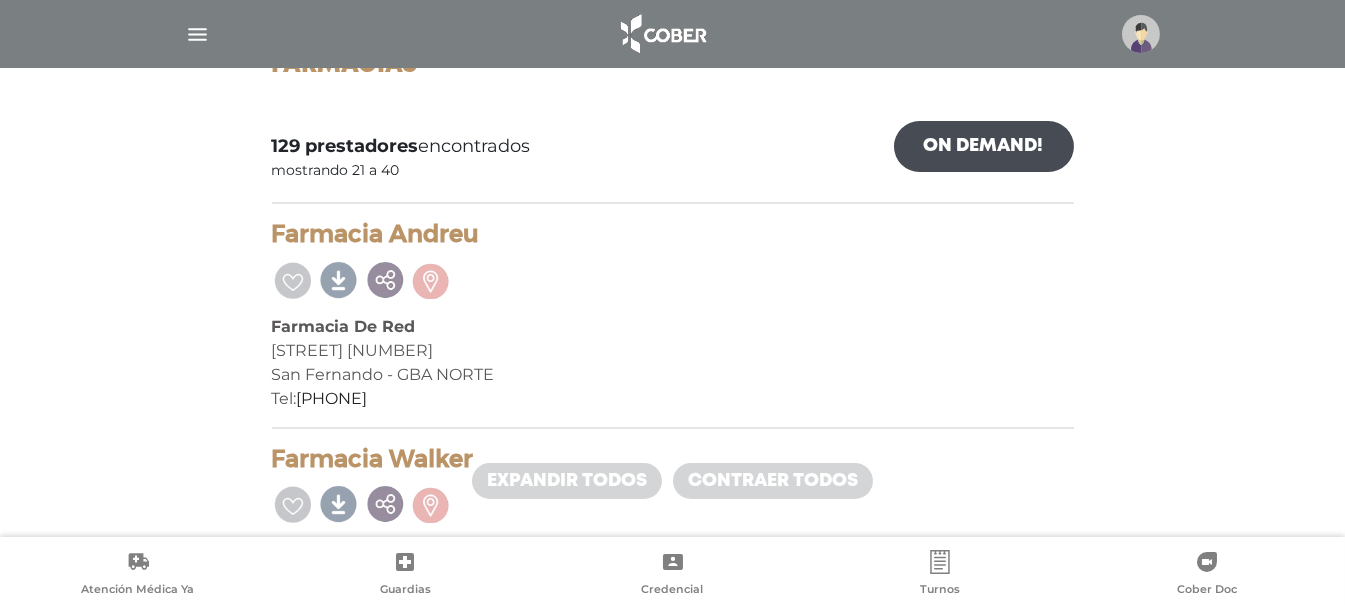 scroll, scrollTop: 0, scrollLeft: 0, axis: both 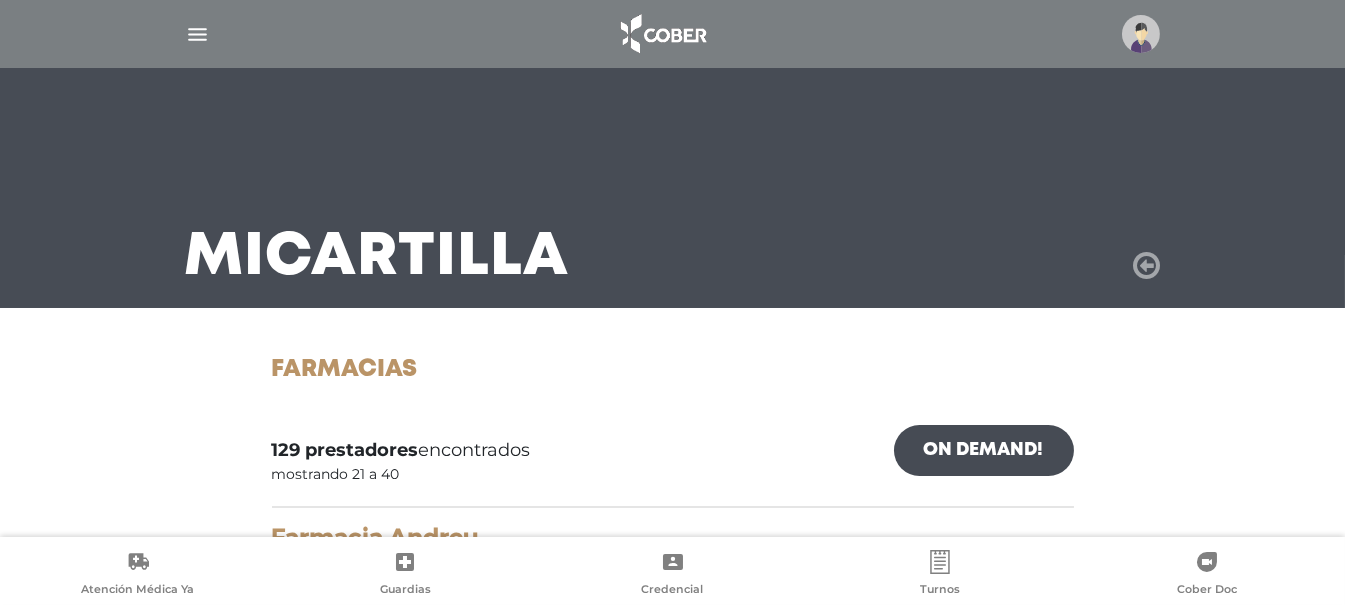 click at bounding box center (1147, 266) 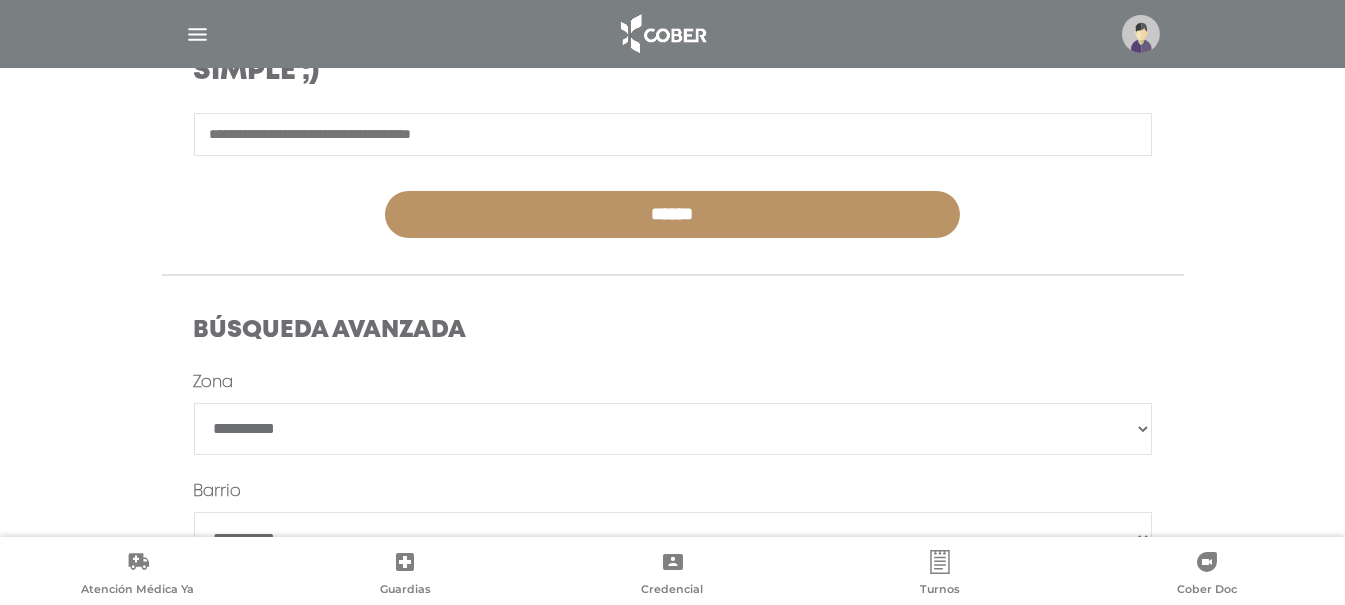 scroll, scrollTop: 400, scrollLeft: 0, axis: vertical 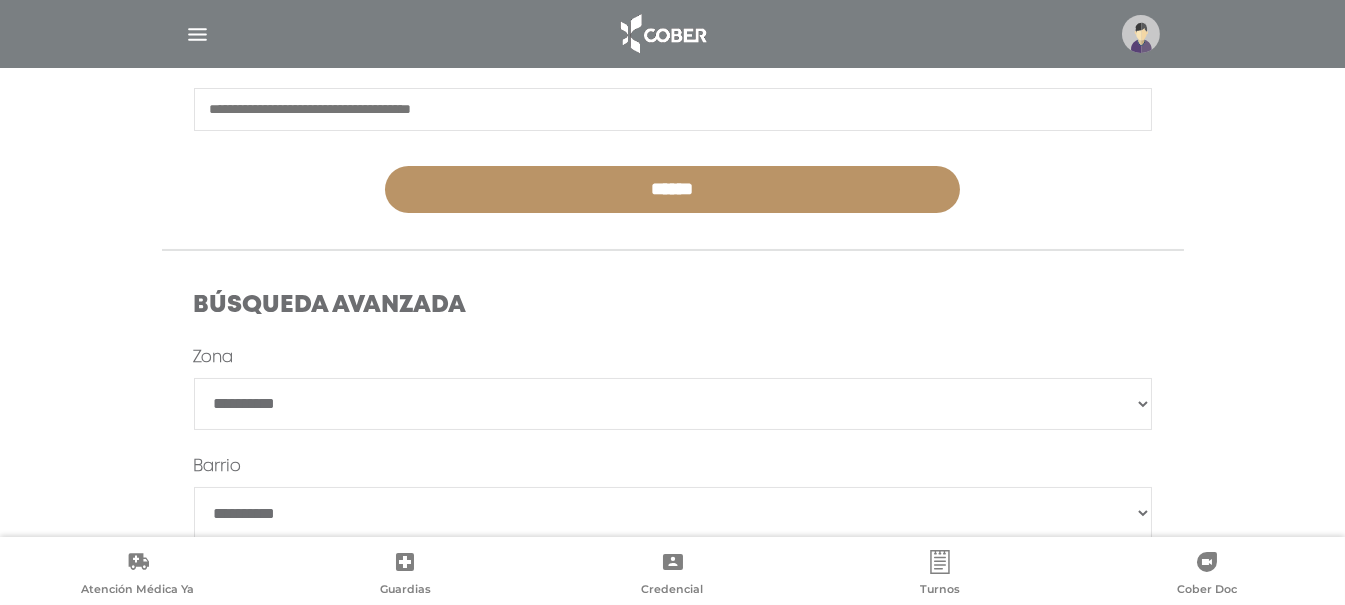 click on "**********" at bounding box center (673, 404) 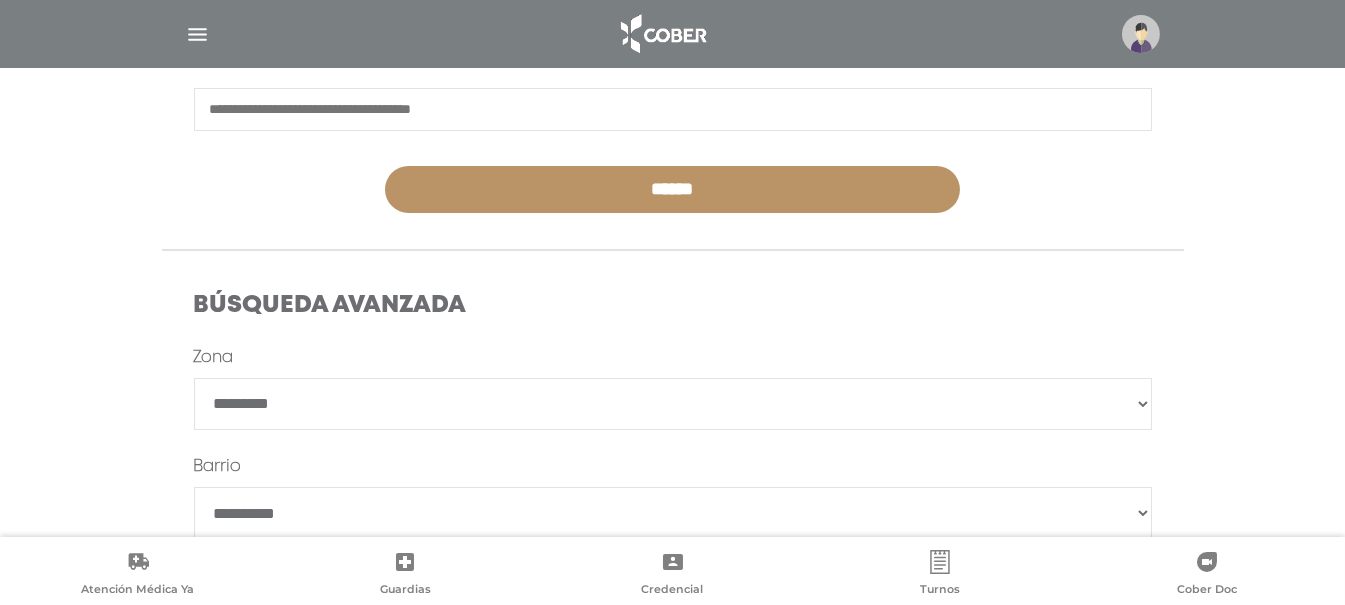click on "**********" at bounding box center (673, 404) 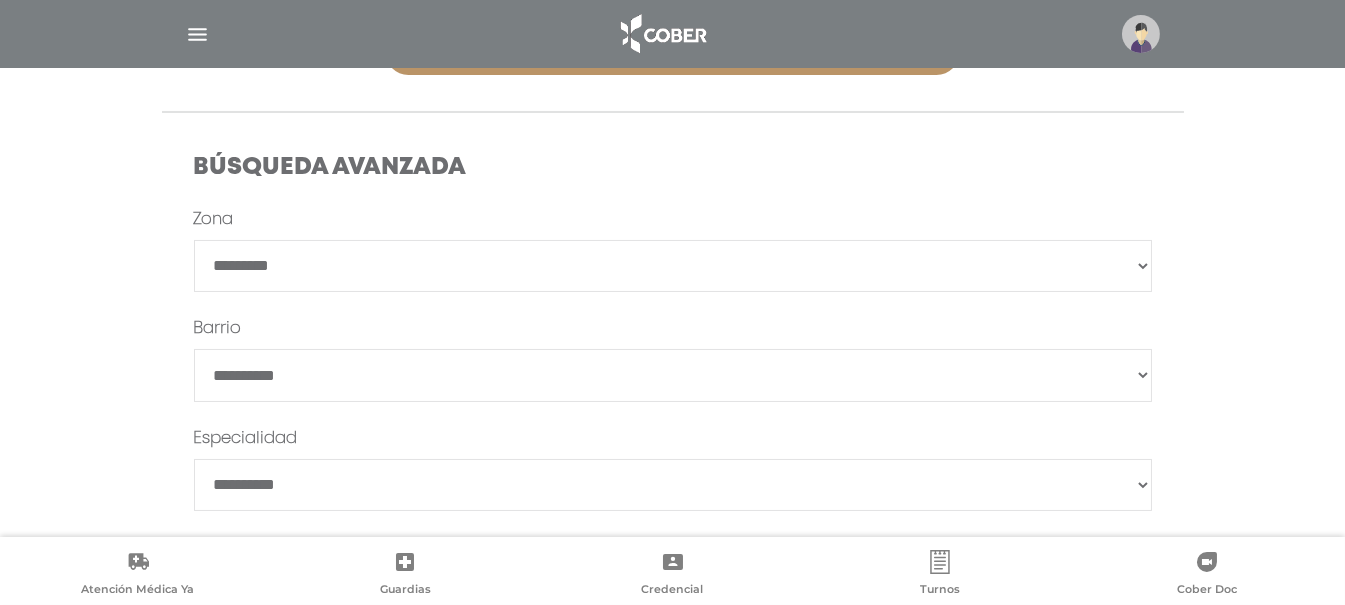 scroll, scrollTop: 510, scrollLeft: 0, axis: vertical 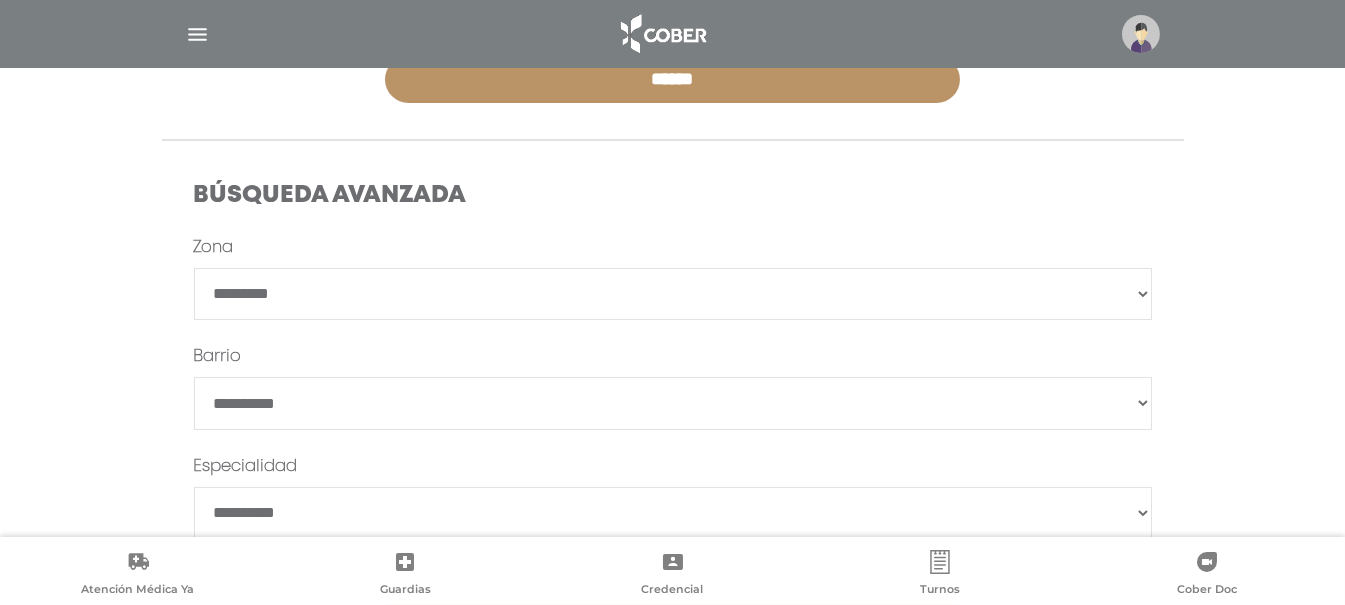 click on "******" at bounding box center (673, 403) 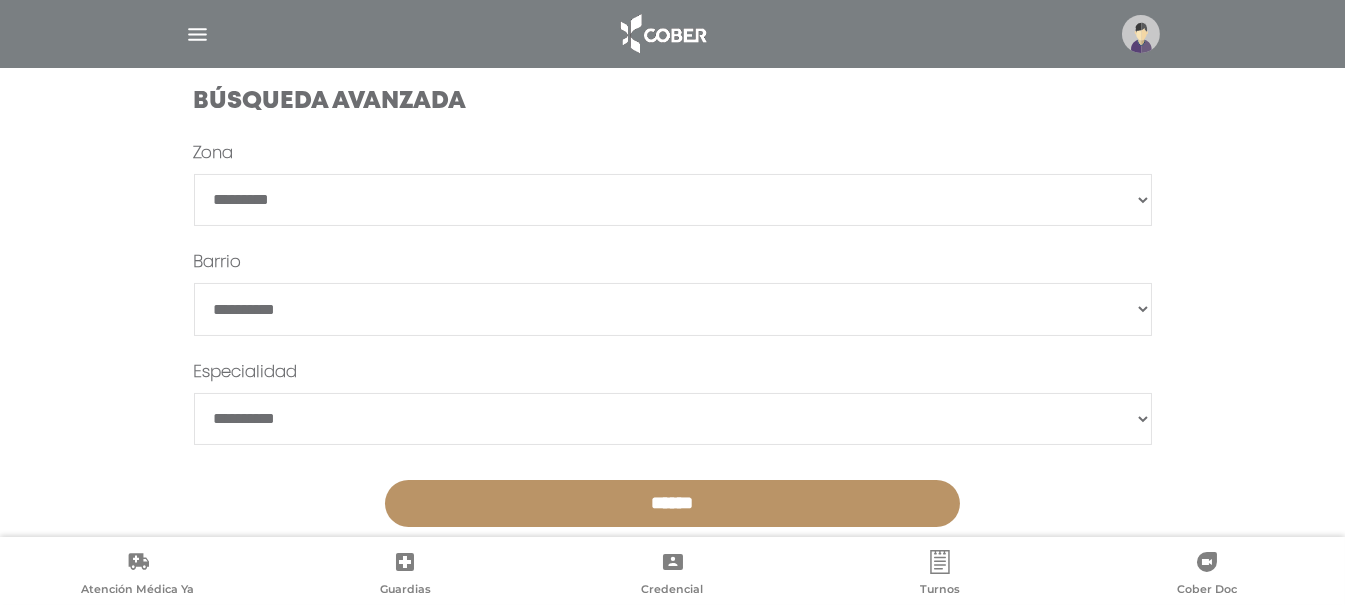 scroll, scrollTop: 644, scrollLeft: 0, axis: vertical 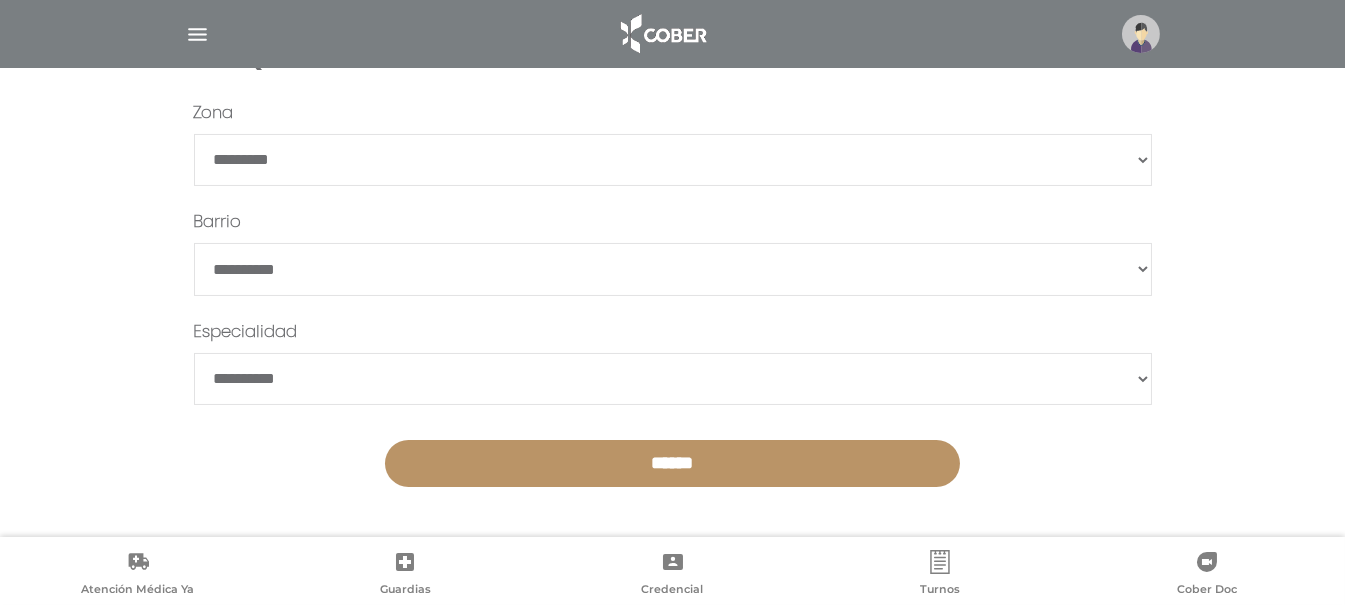 click on "******" at bounding box center [672, 463] 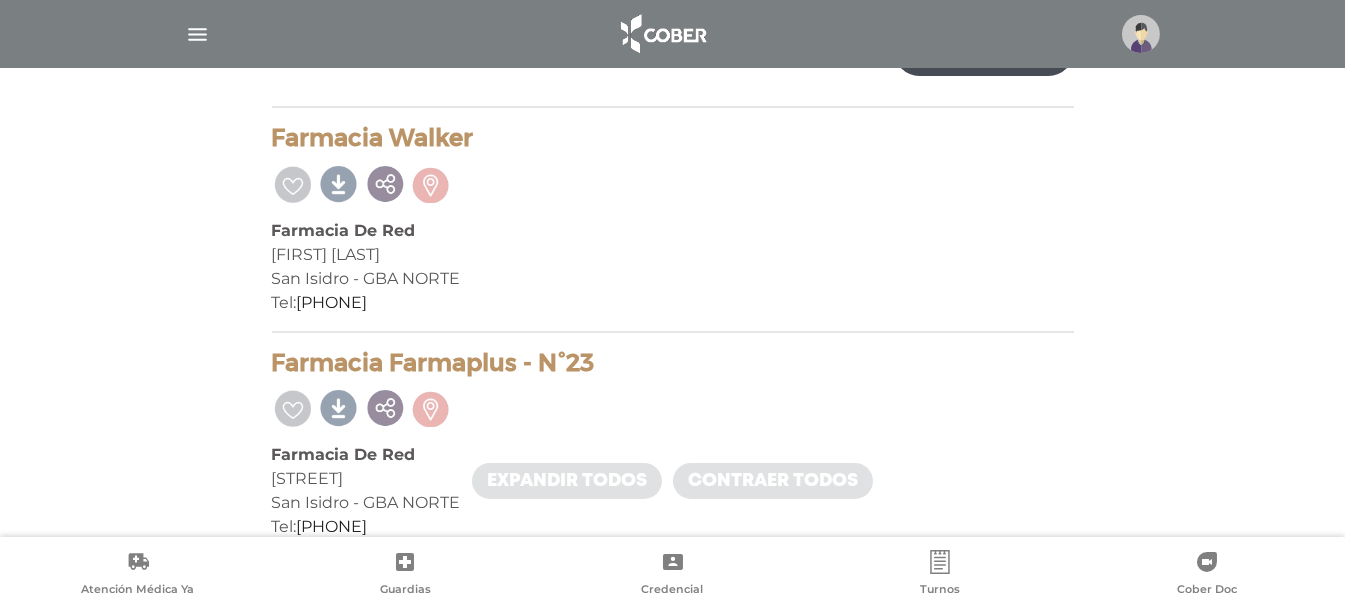 scroll, scrollTop: 0, scrollLeft: 0, axis: both 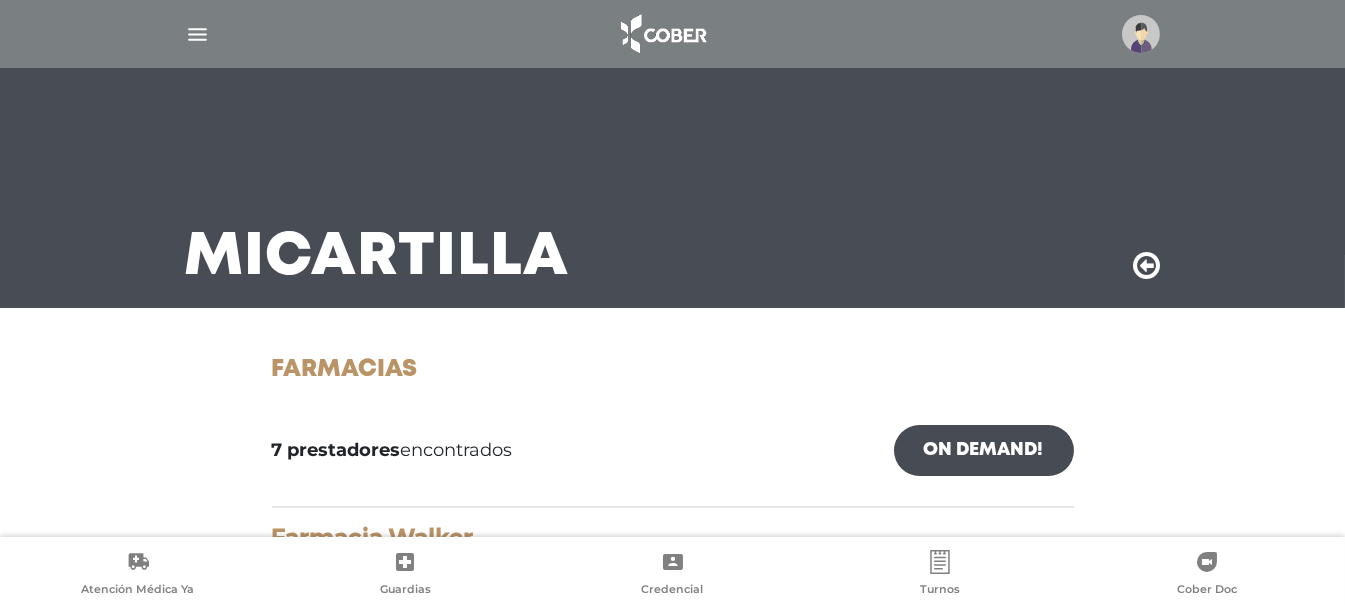click on "On Demand!" at bounding box center (984, 450) 